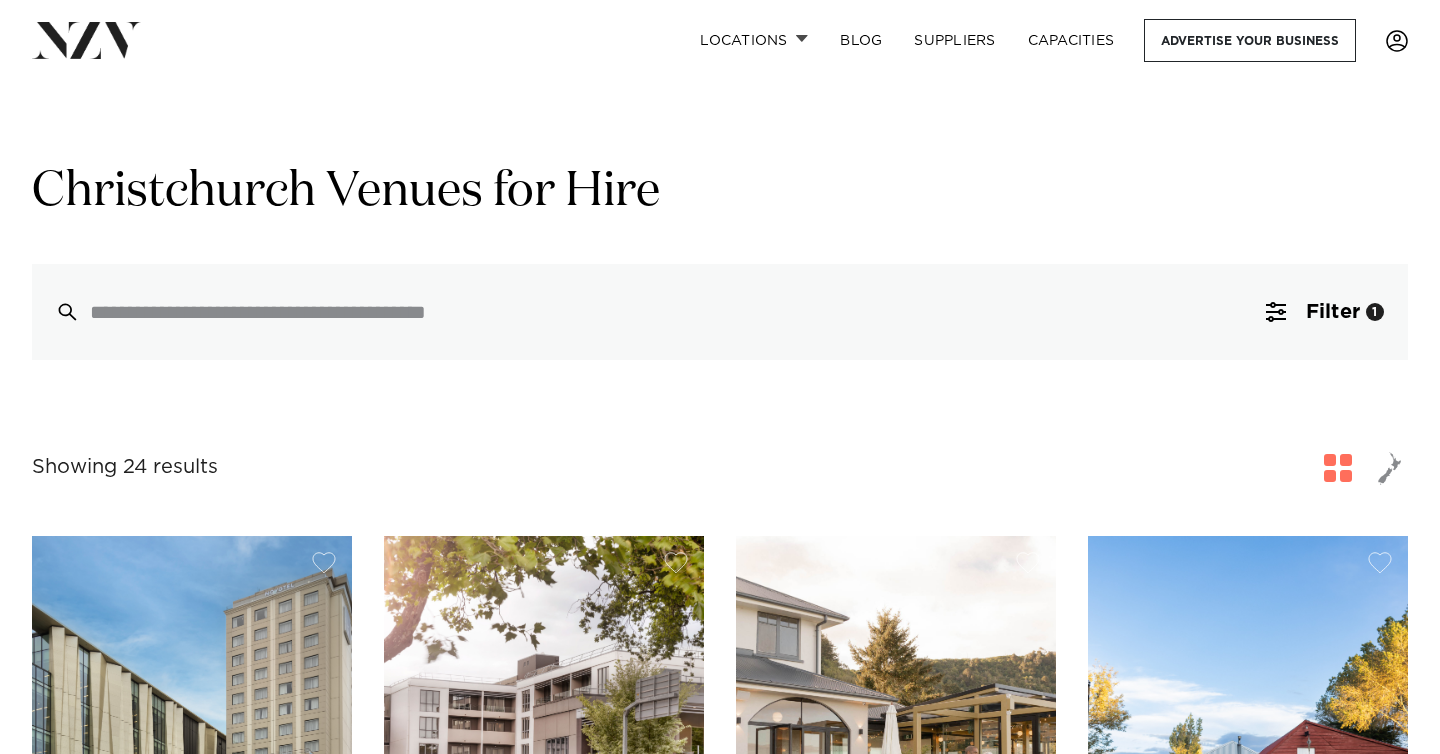 scroll, scrollTop: 0, scrollLeft: 0, axis: both 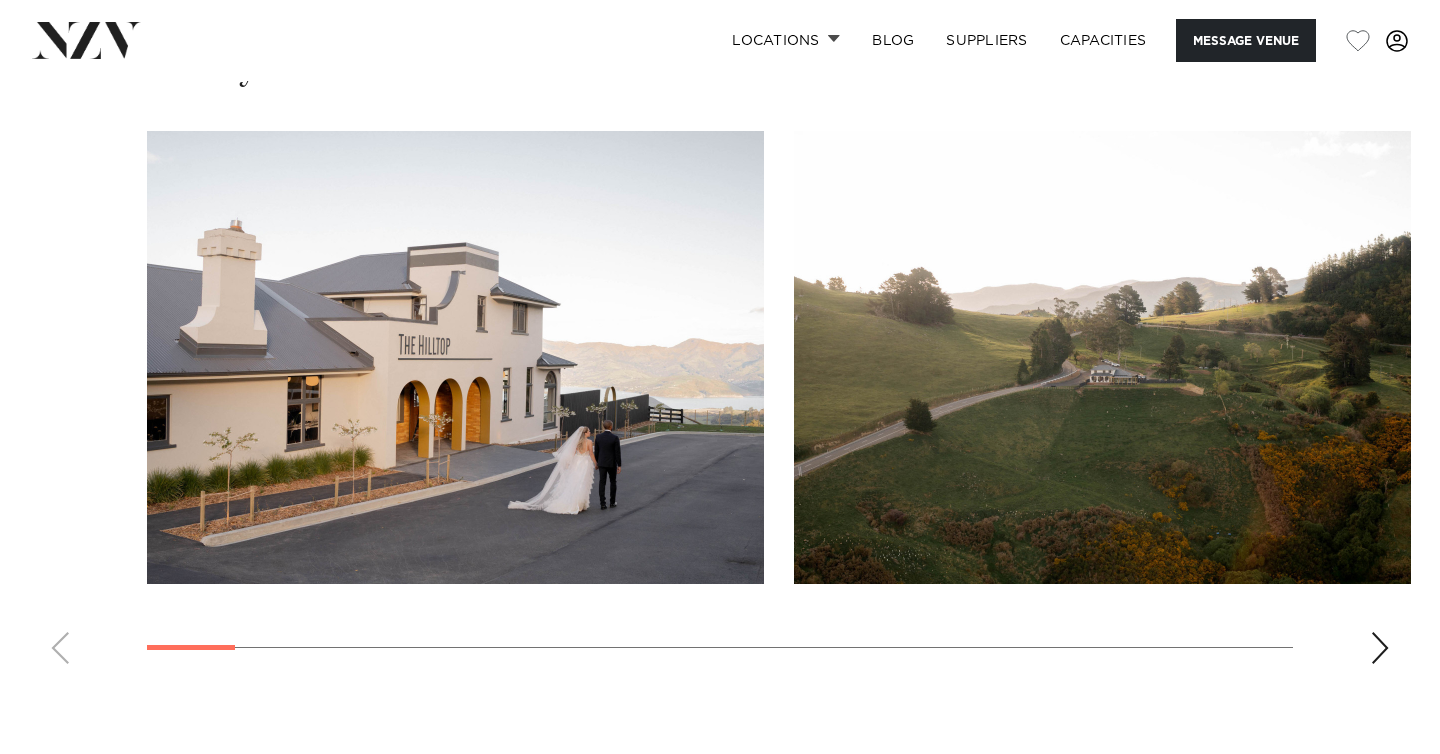 click at bounding box center (1380, 648) 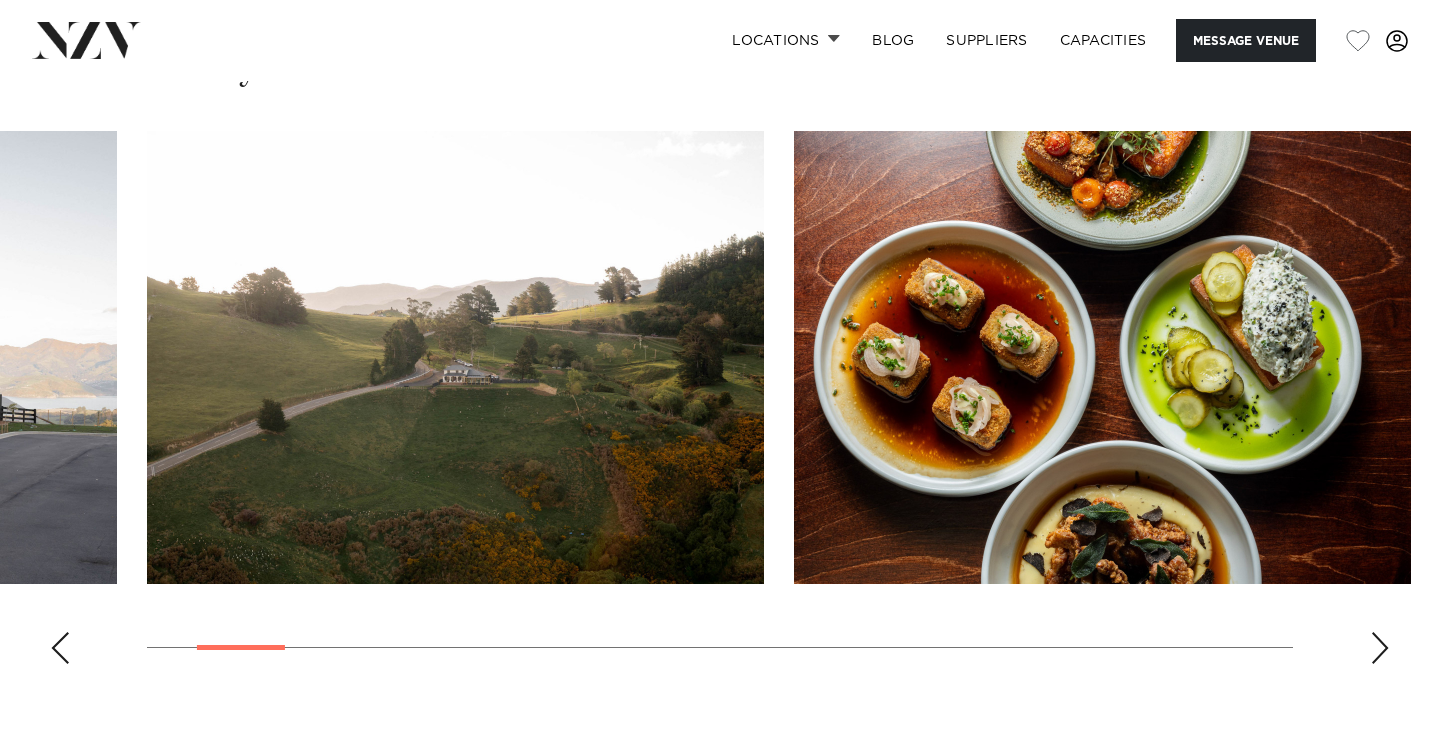 click at bounding box center (1380, 648) 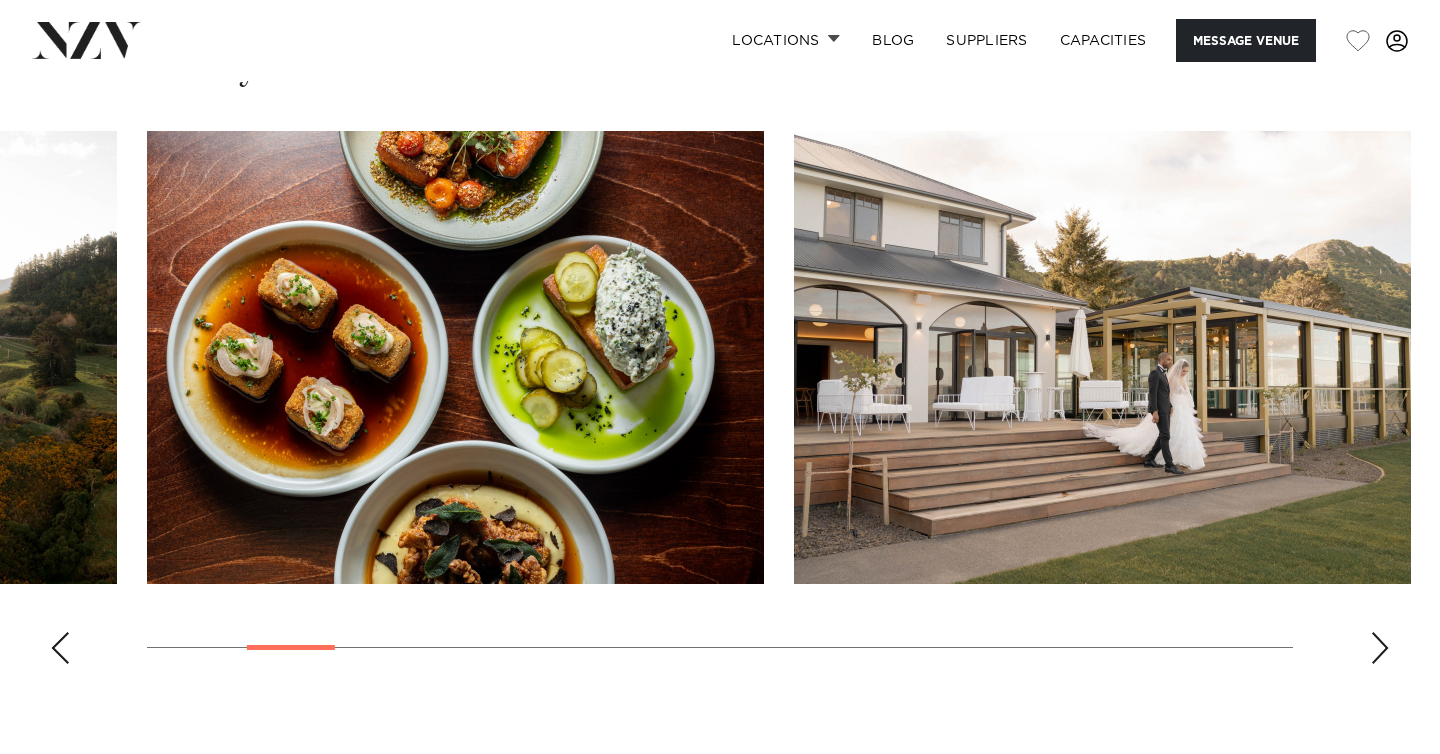click at bounding box center [1380, 648] 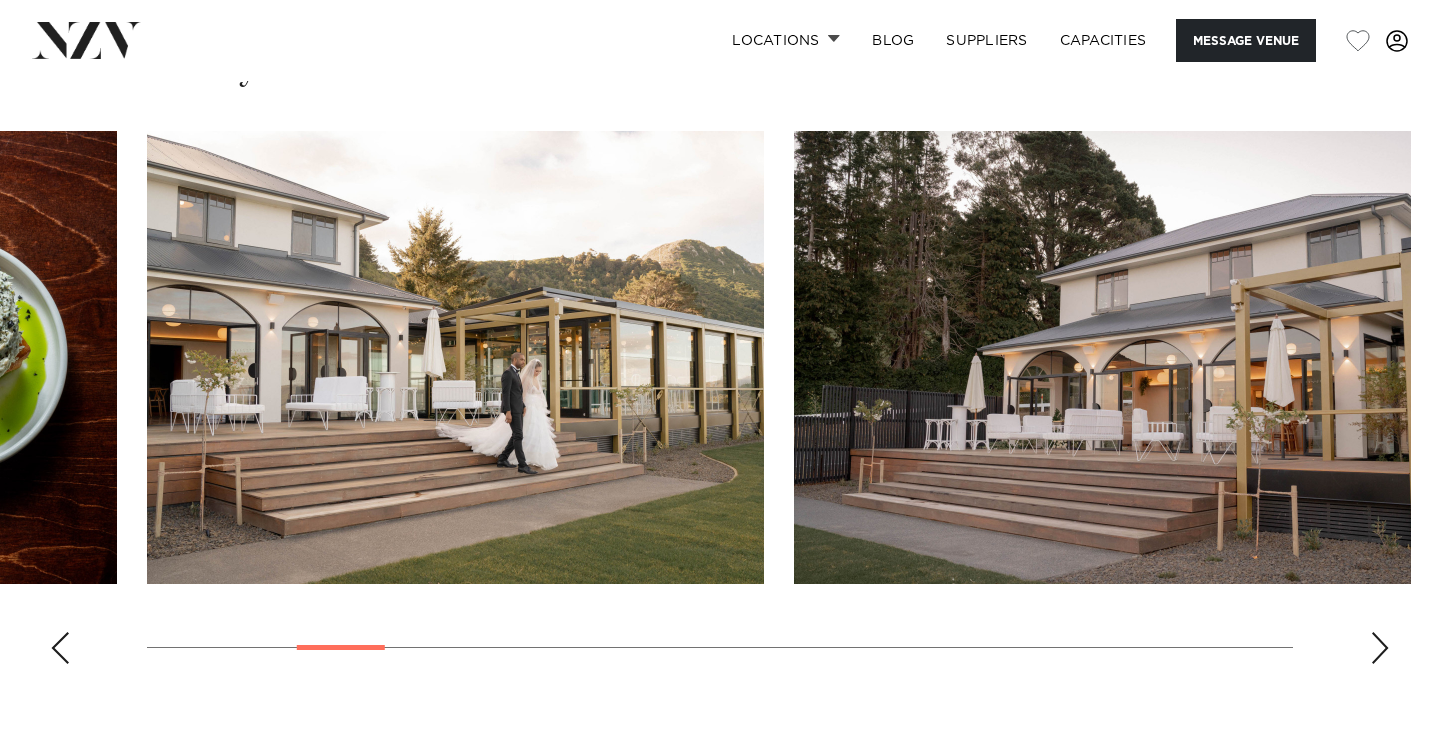 click at bounding box center (1380, 648) 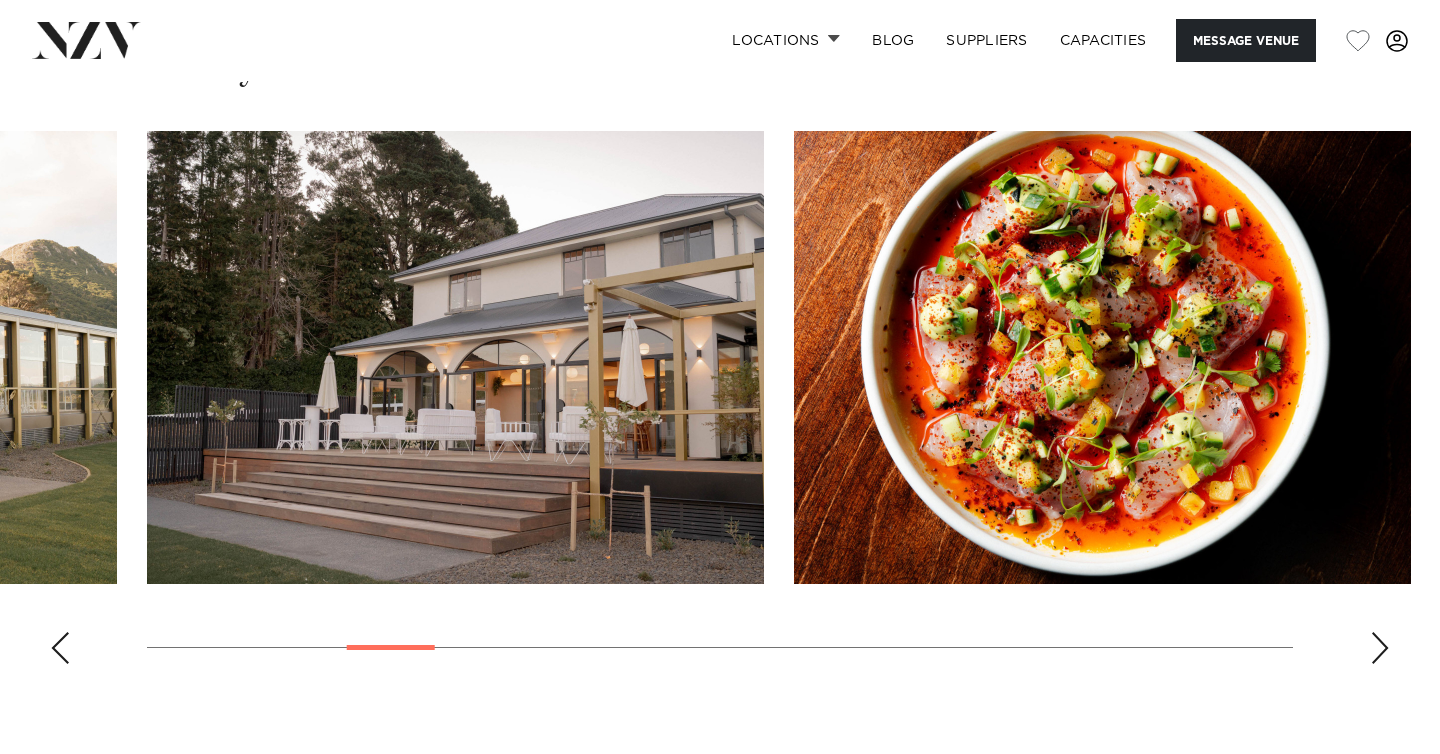 click at bounding box center [1380, 648] 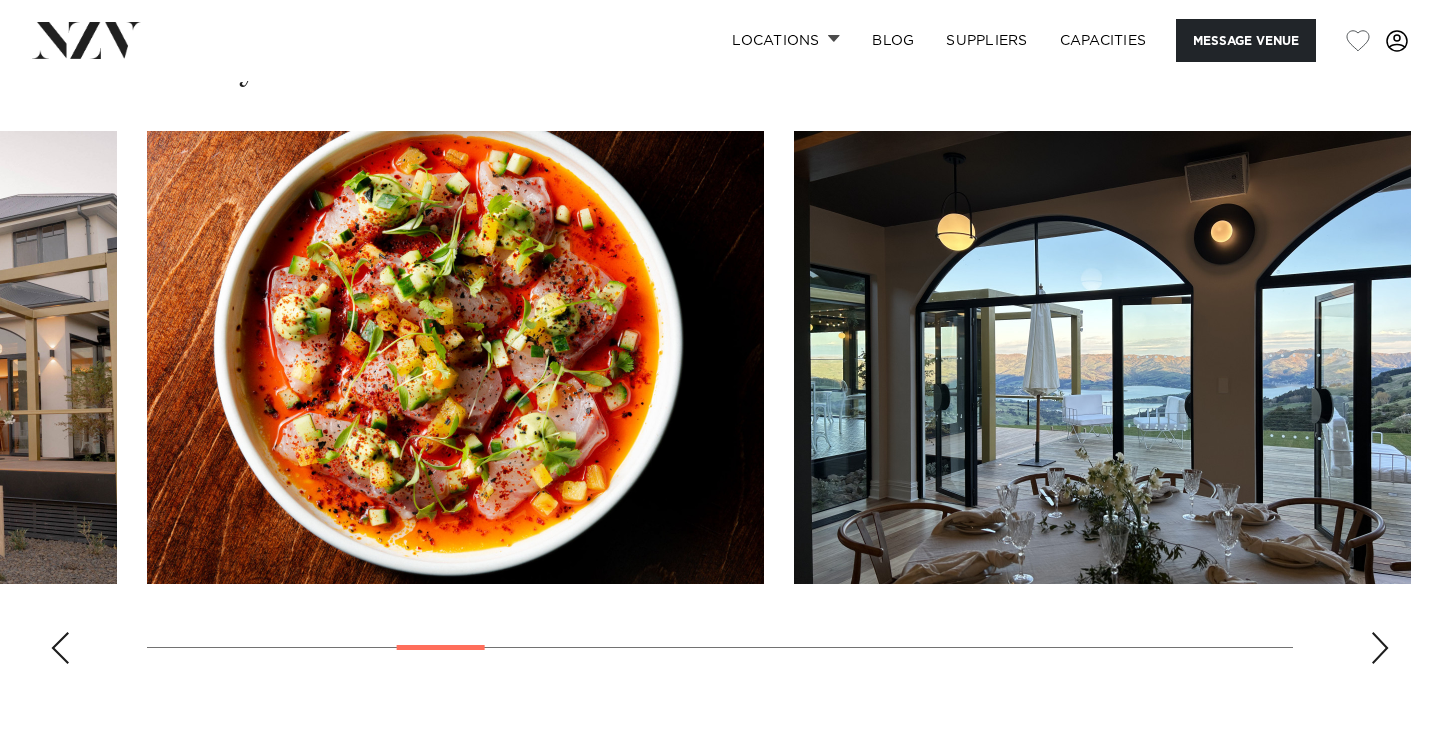 click at bounding box center [1380, 648] 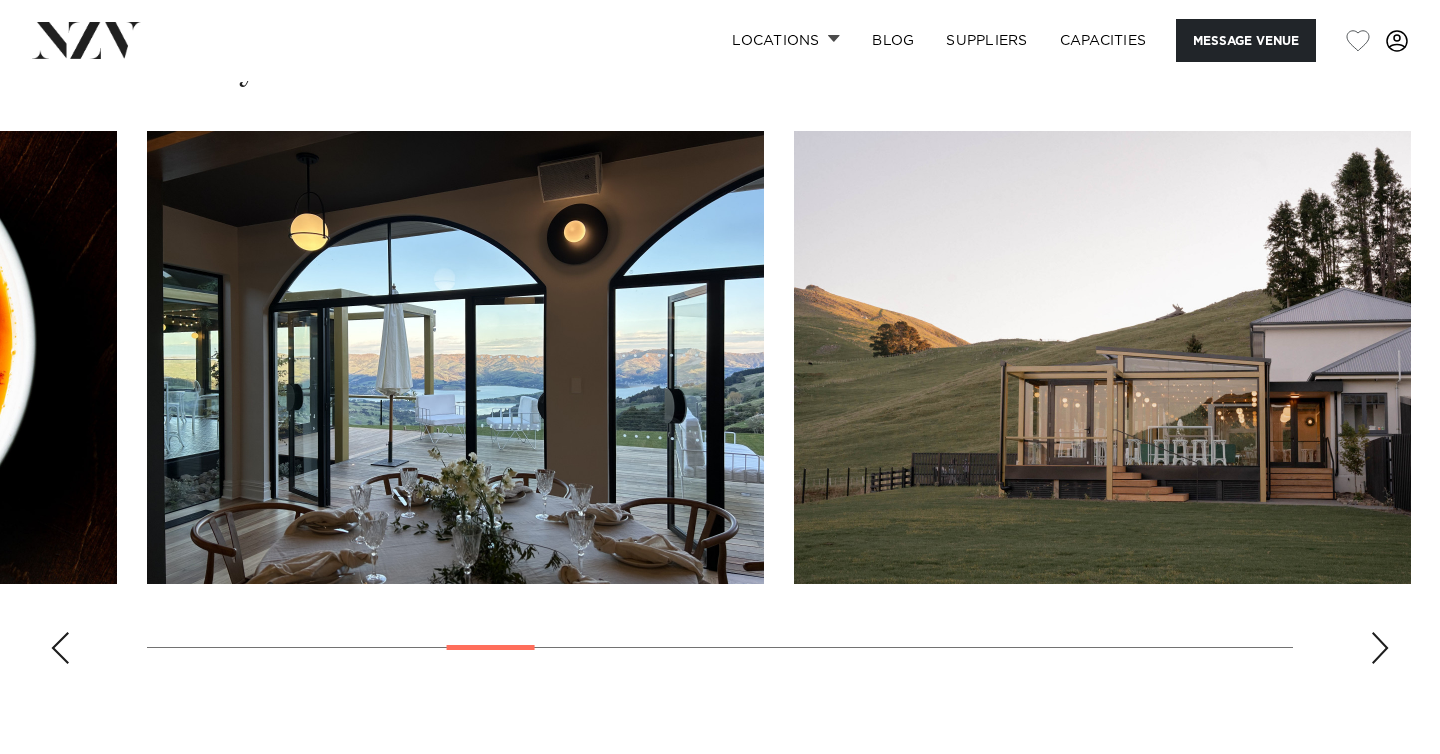 click at bounding box center [1380, 648] 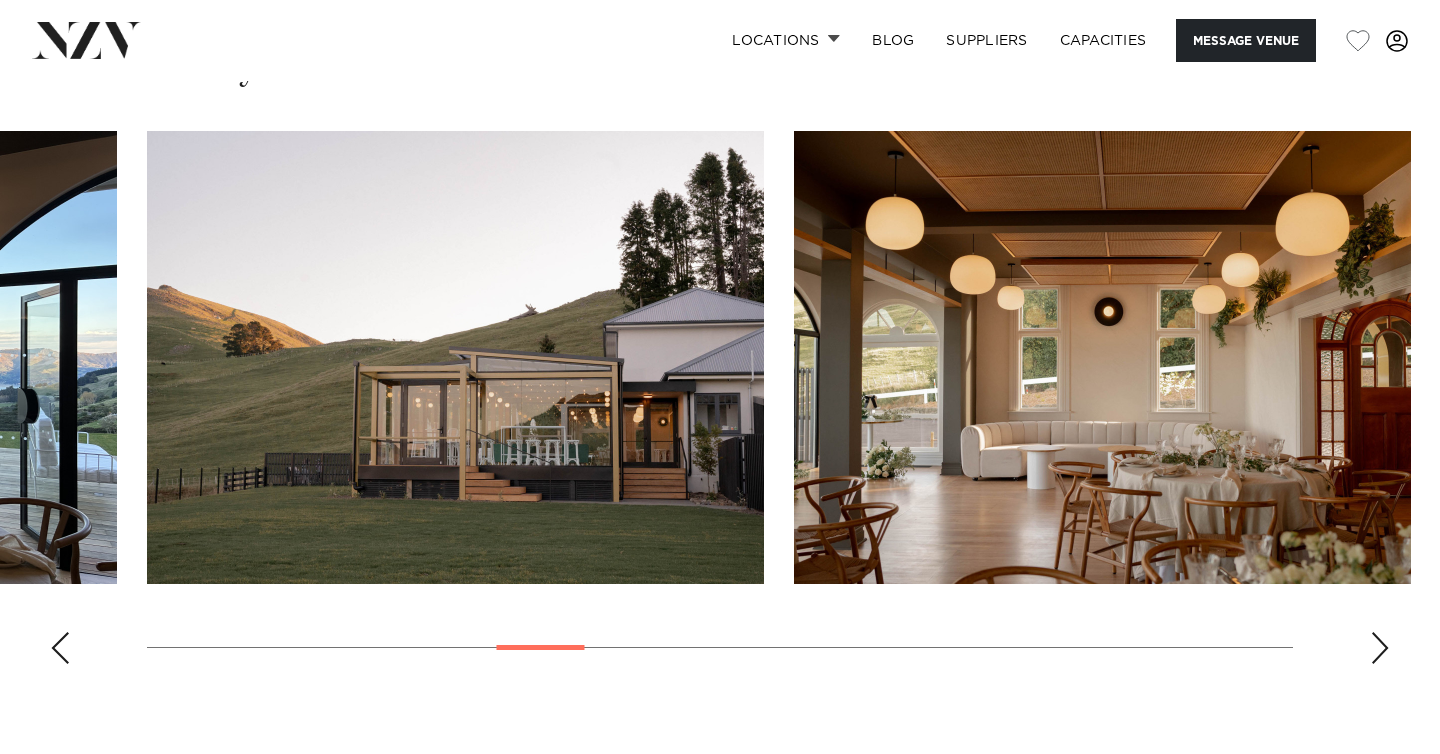 click at bounding box center [1380, 648] 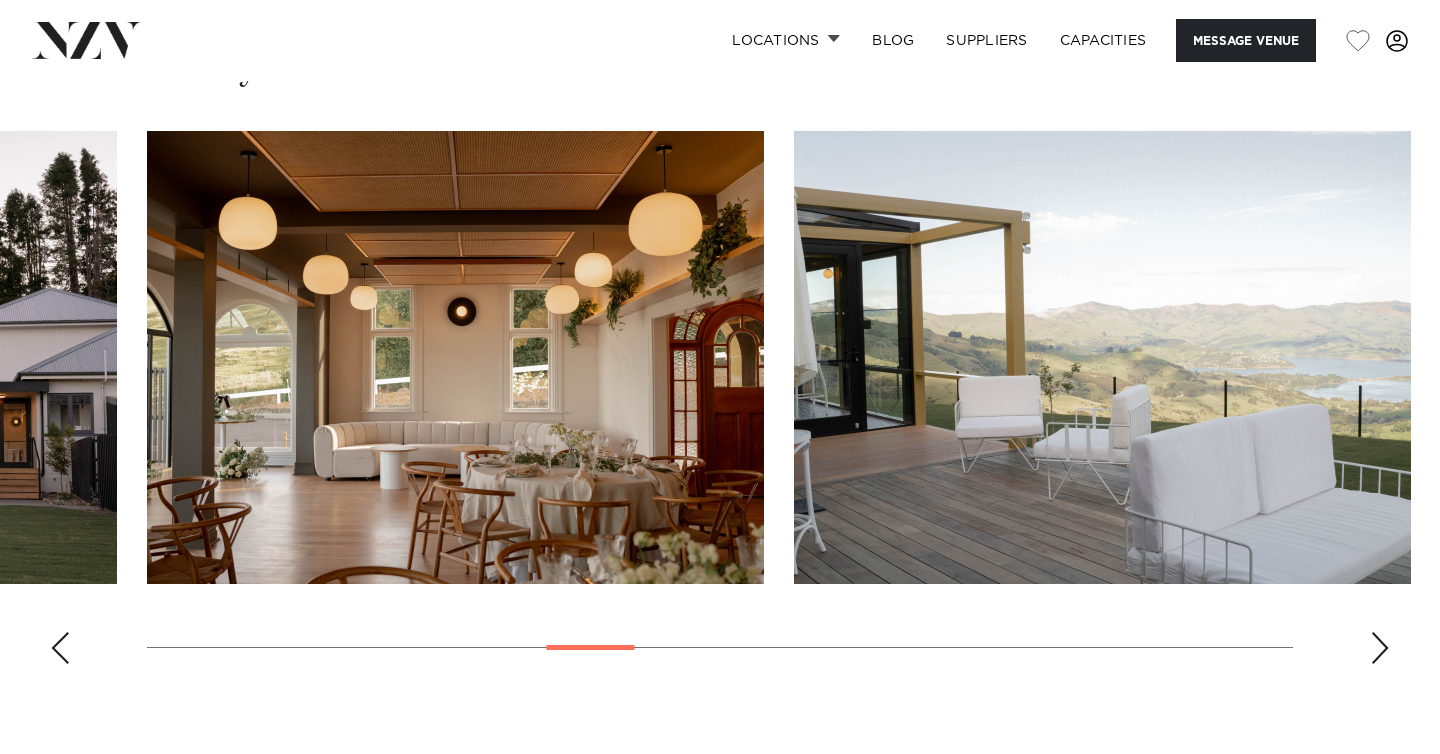 click at bounding box center [1380, 648] 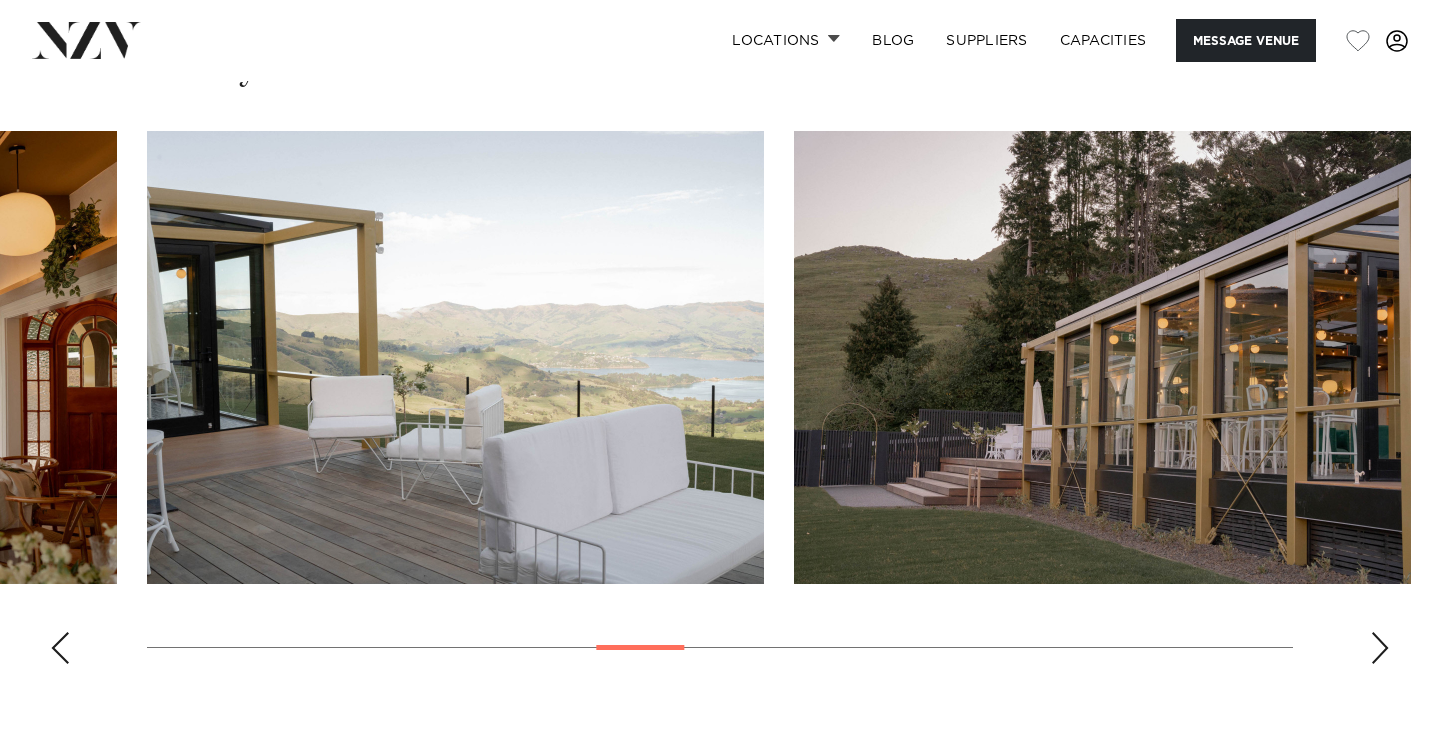 click at bounding box center [1380, 648] 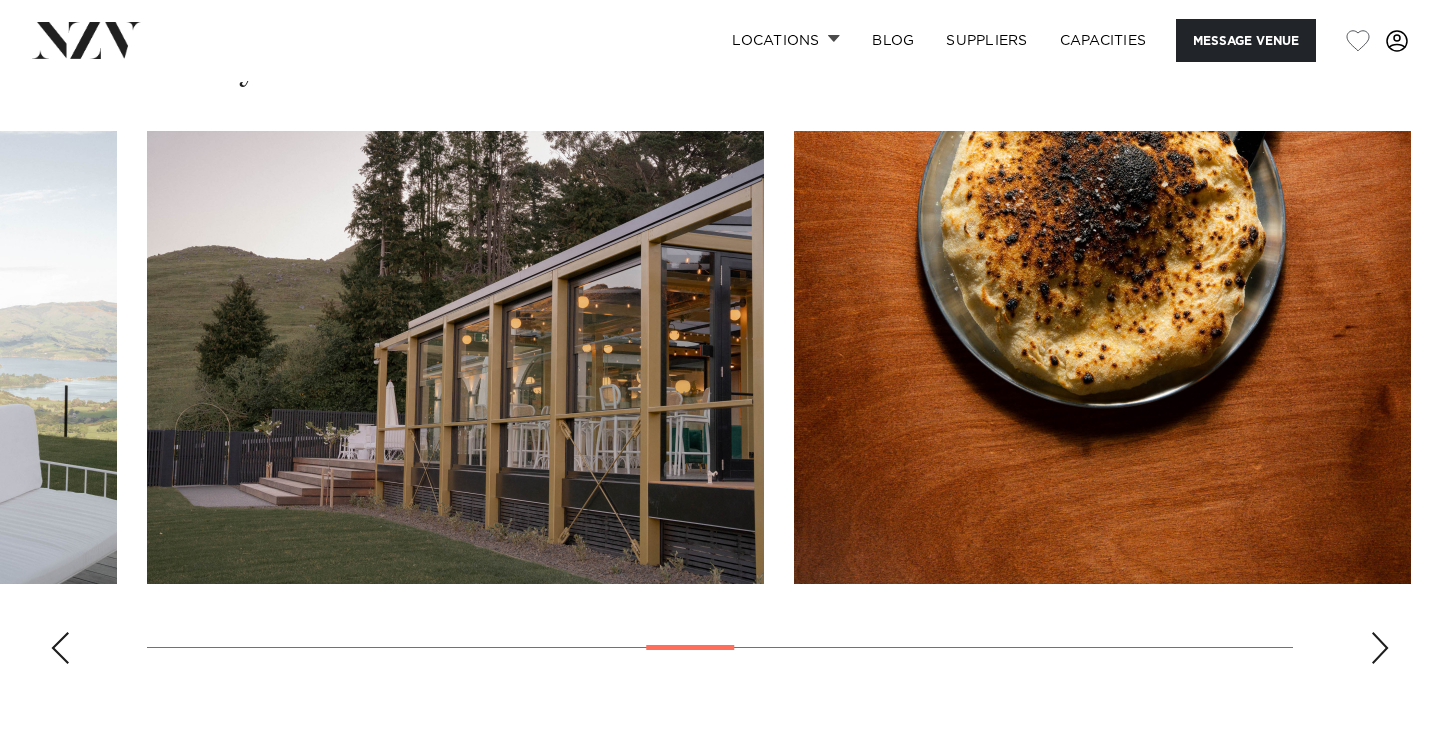 click at bounding box center (1380, 648) 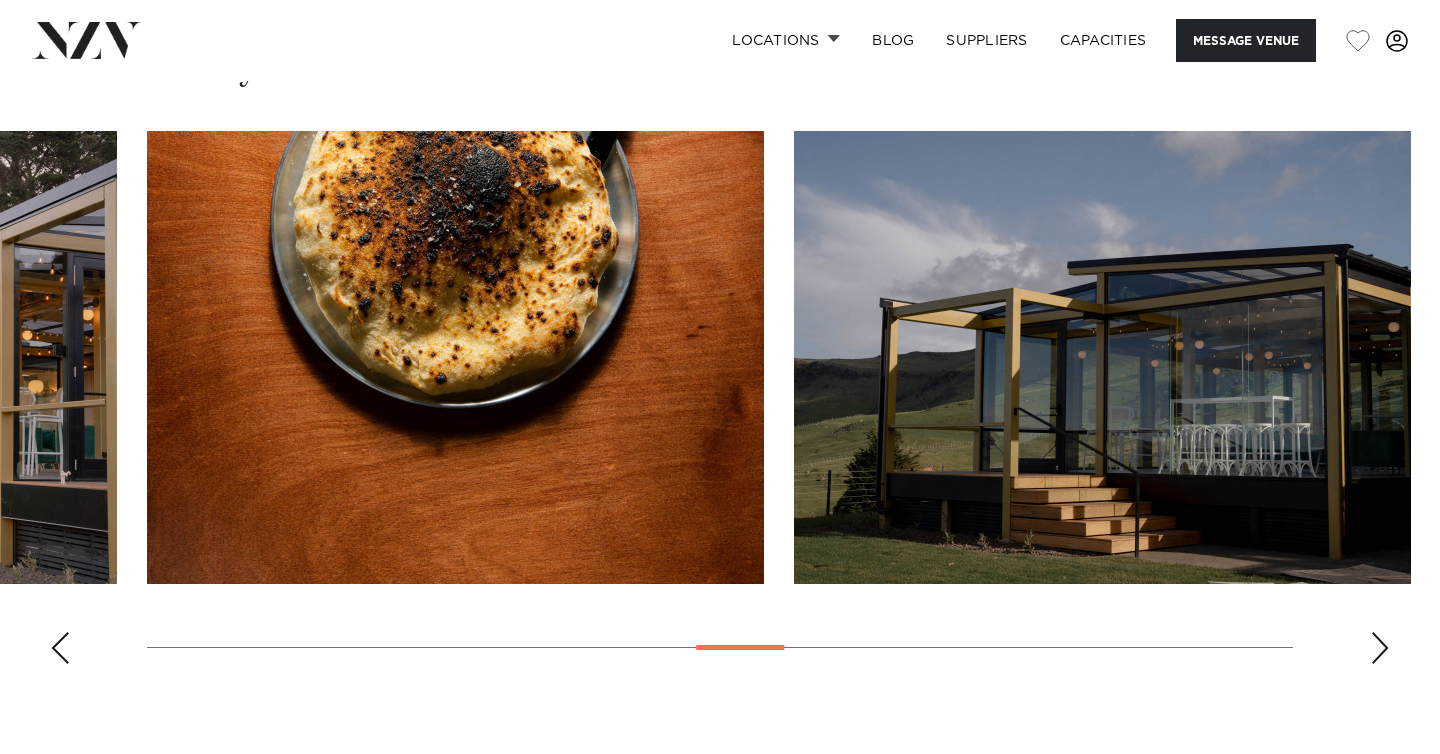 click at bounding box center (1380, 648) 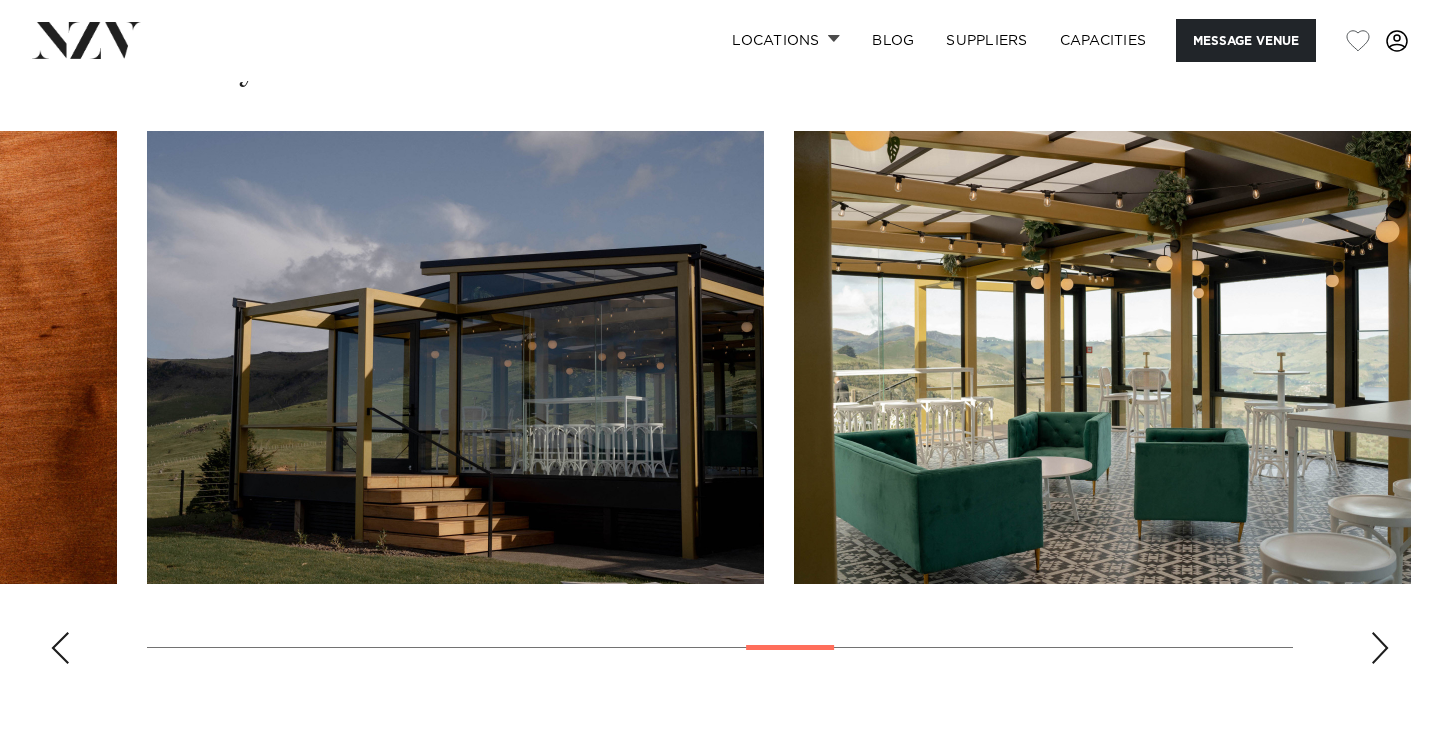 click at bounding box center [1380, 648] 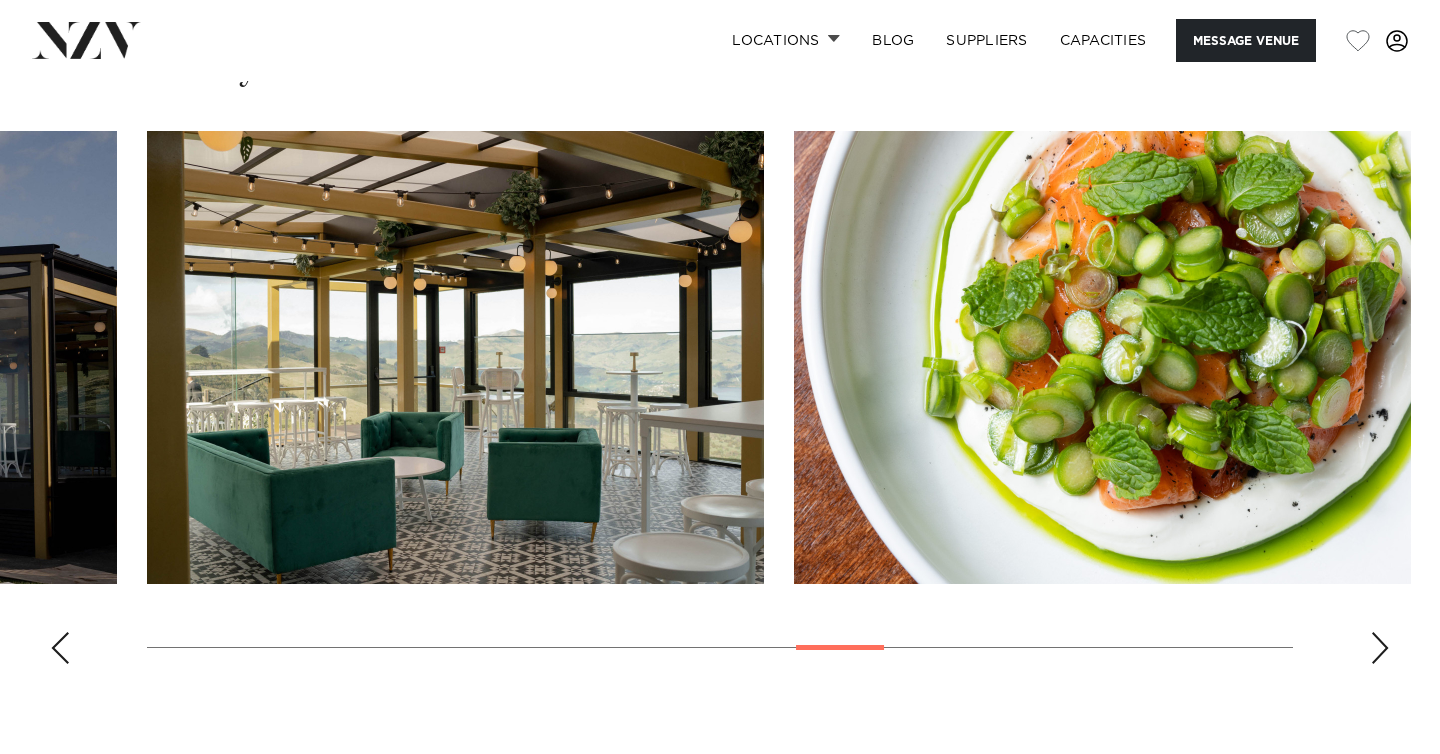 click at bounding box center (1380, 648) 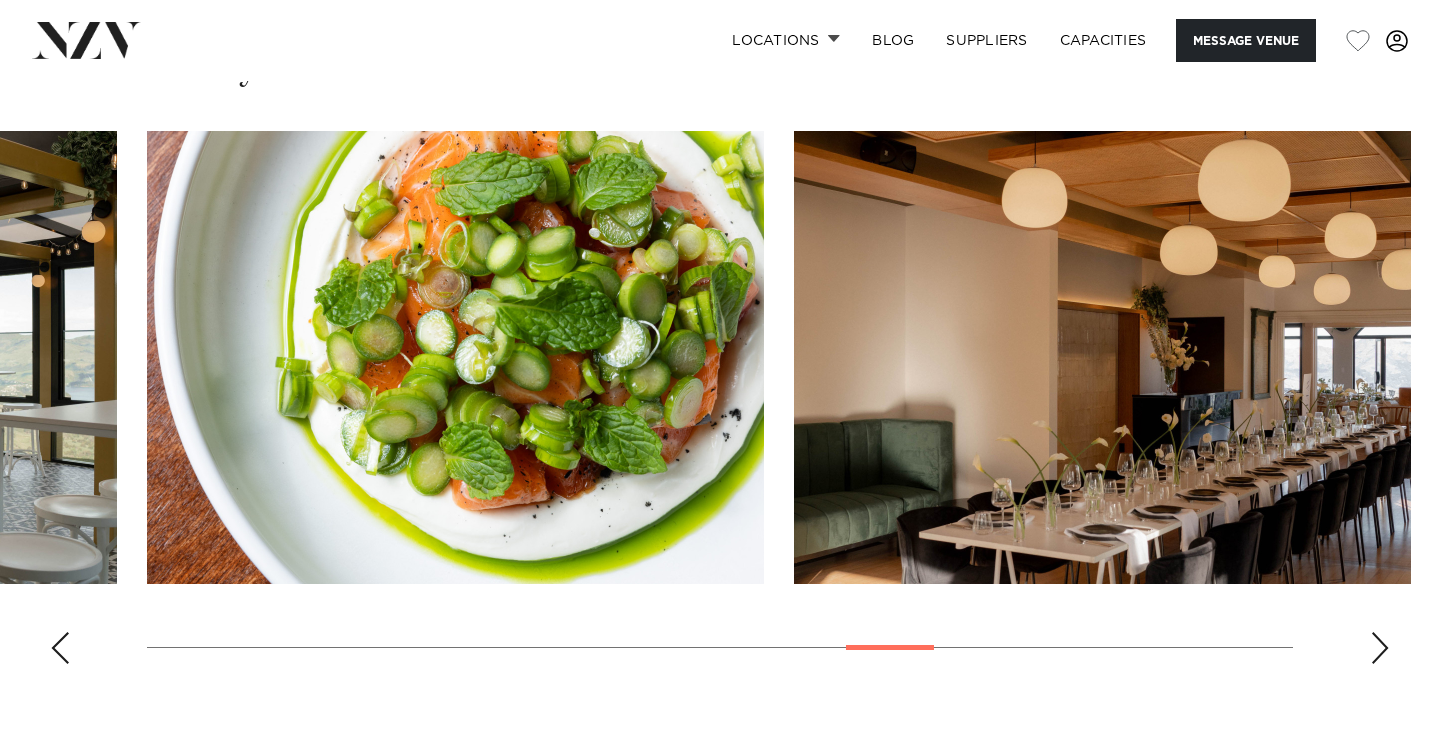 click at bounding box center [1380, 648] 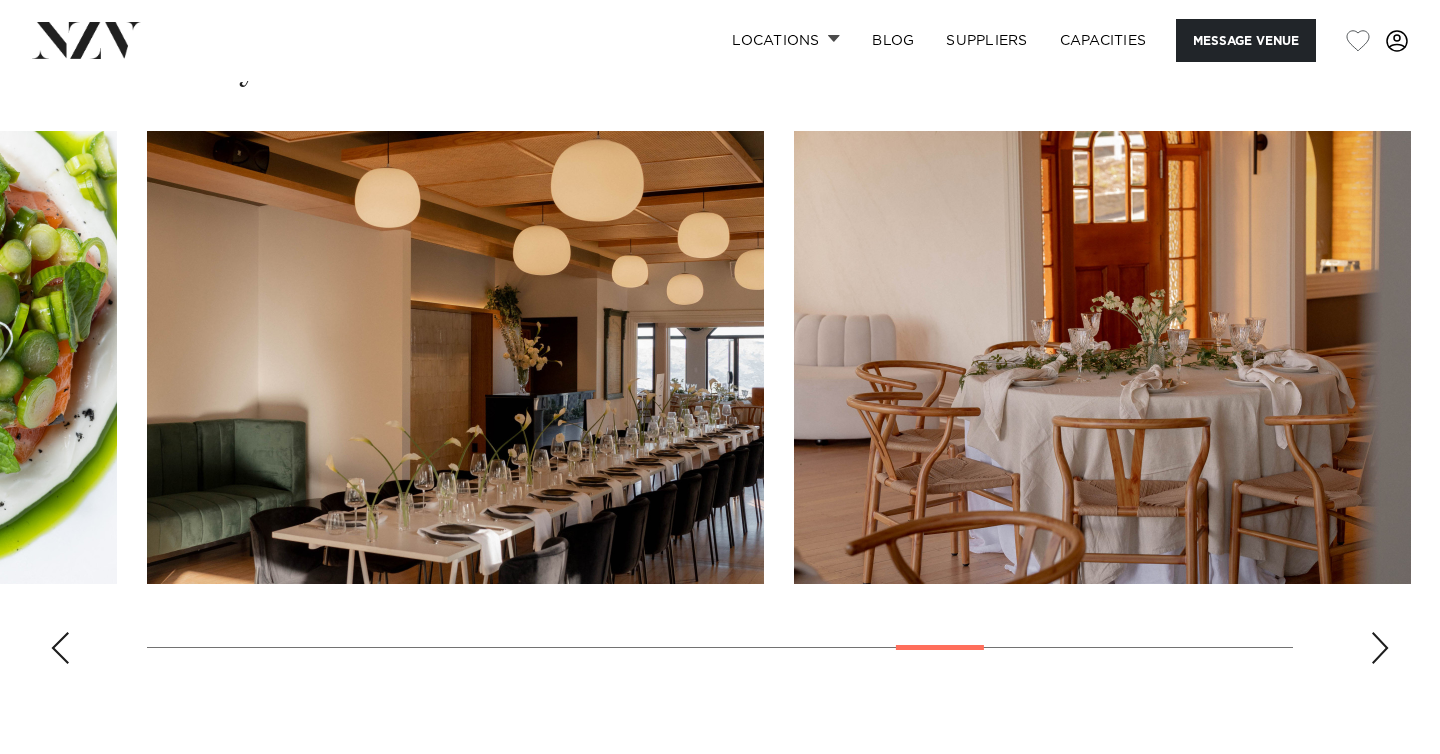 click at bounding box center [1380, 648] 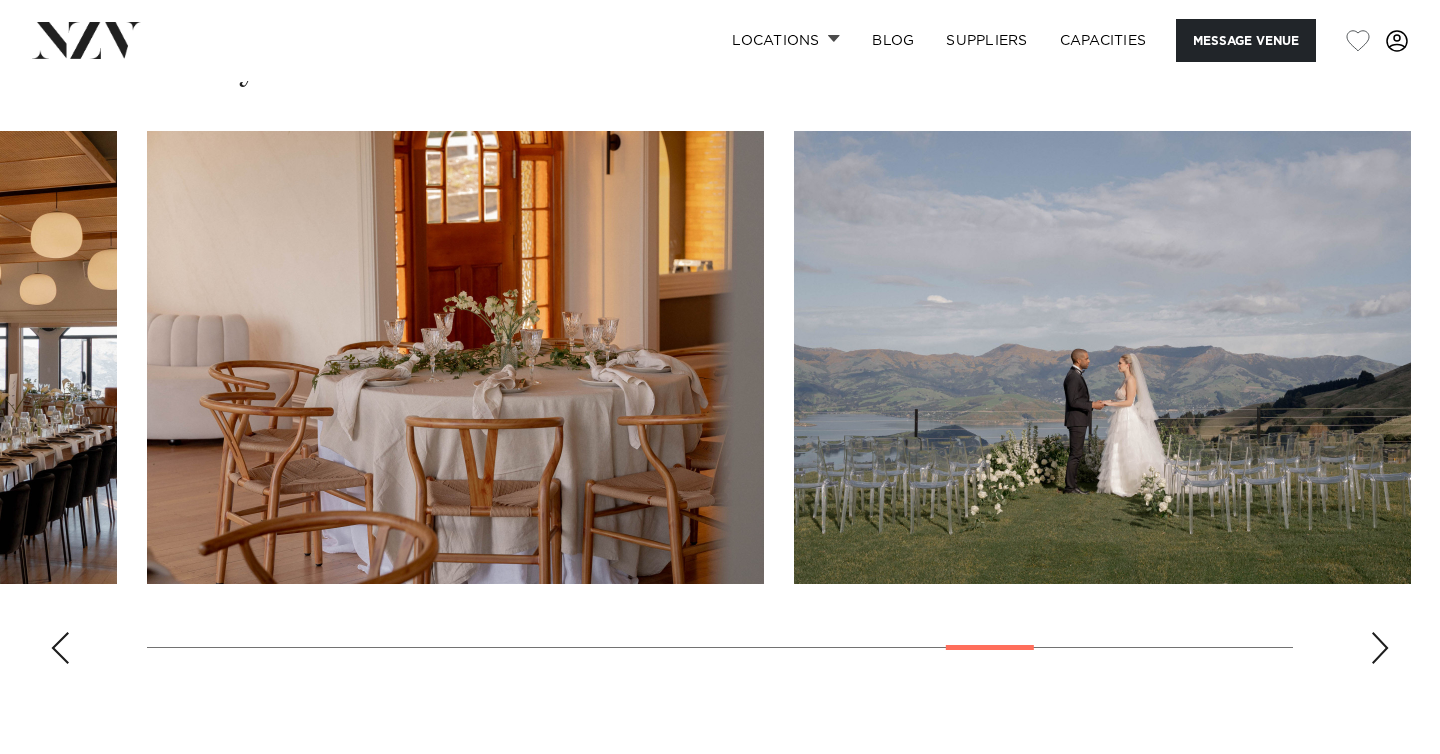 click at bounding box center [1380, 648] 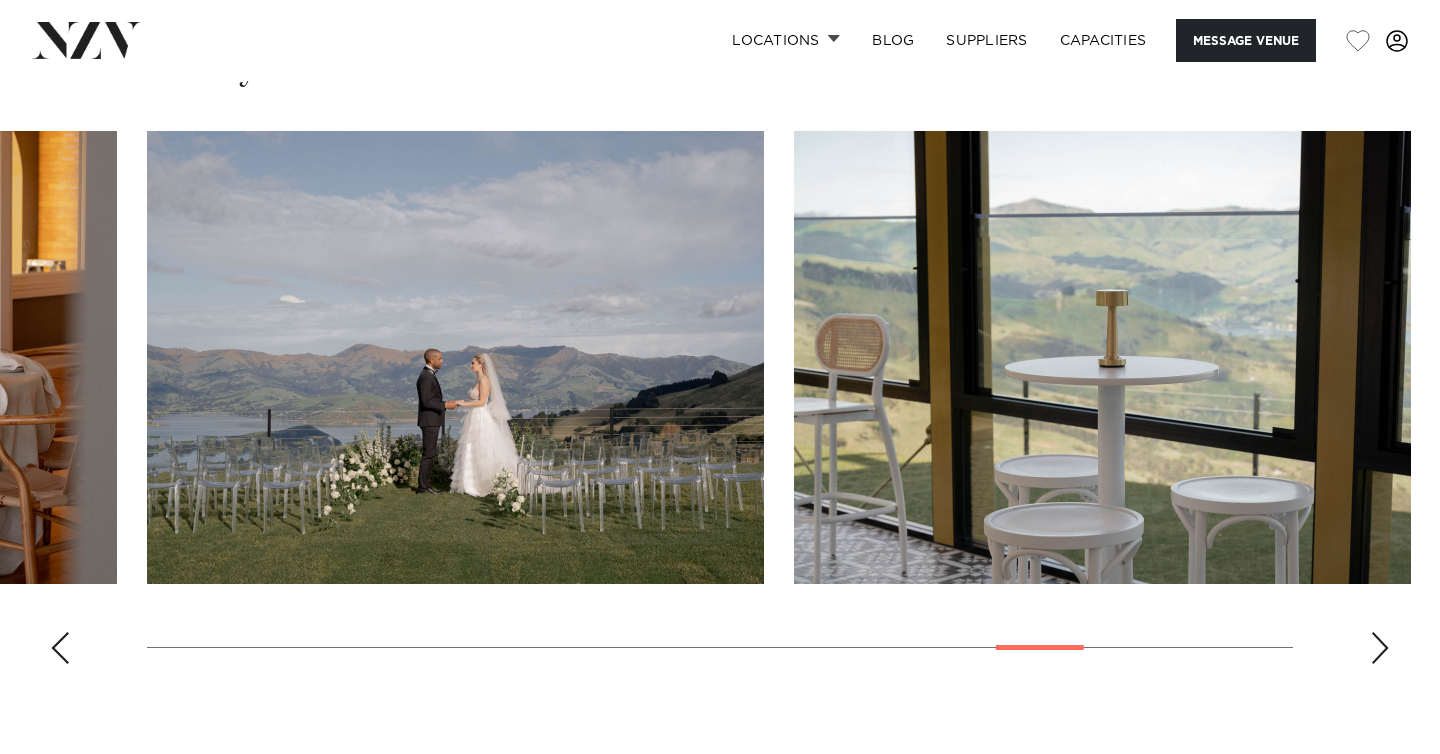 click at bounding box center [1380, 648] 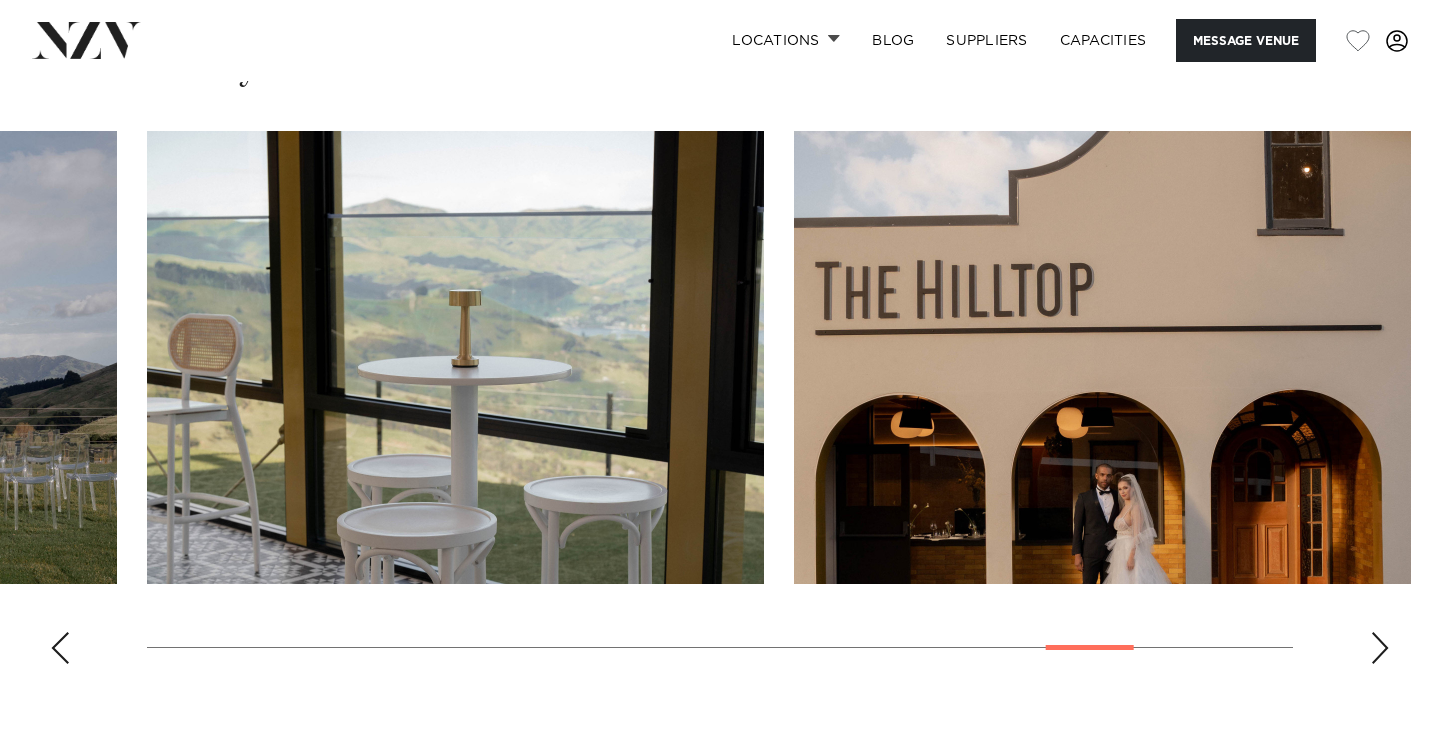 click at bounding box center (1380, 648) 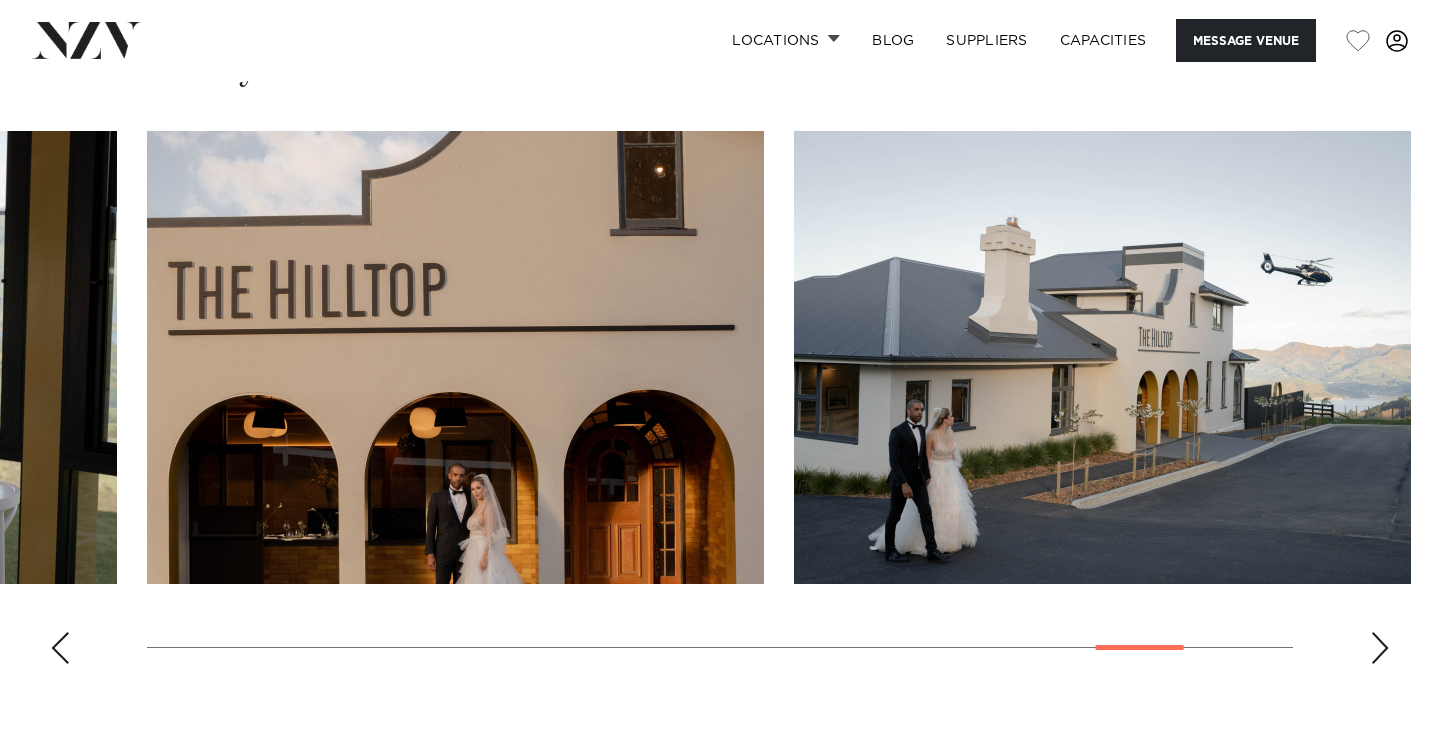 click at bounding box center (1380, 648) 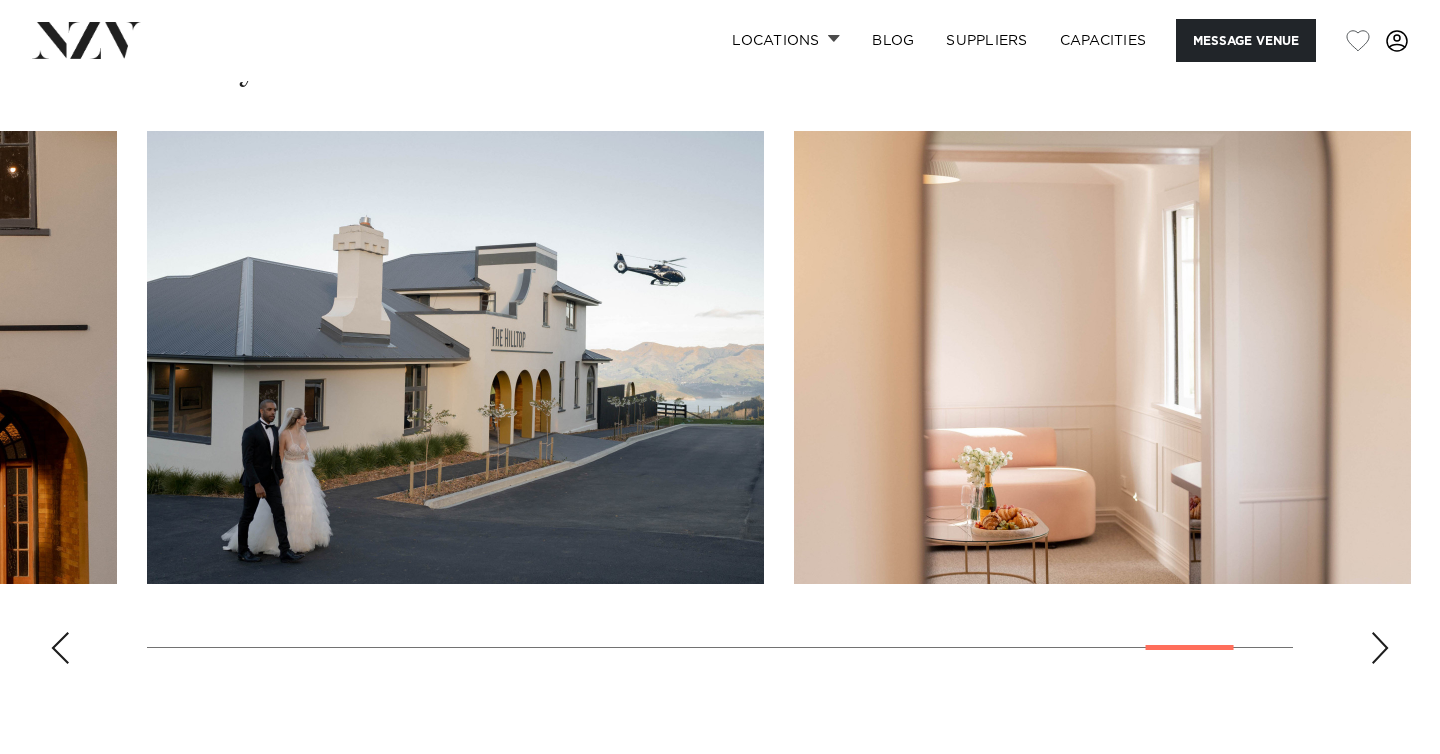click at bounding box center [1380, 648] 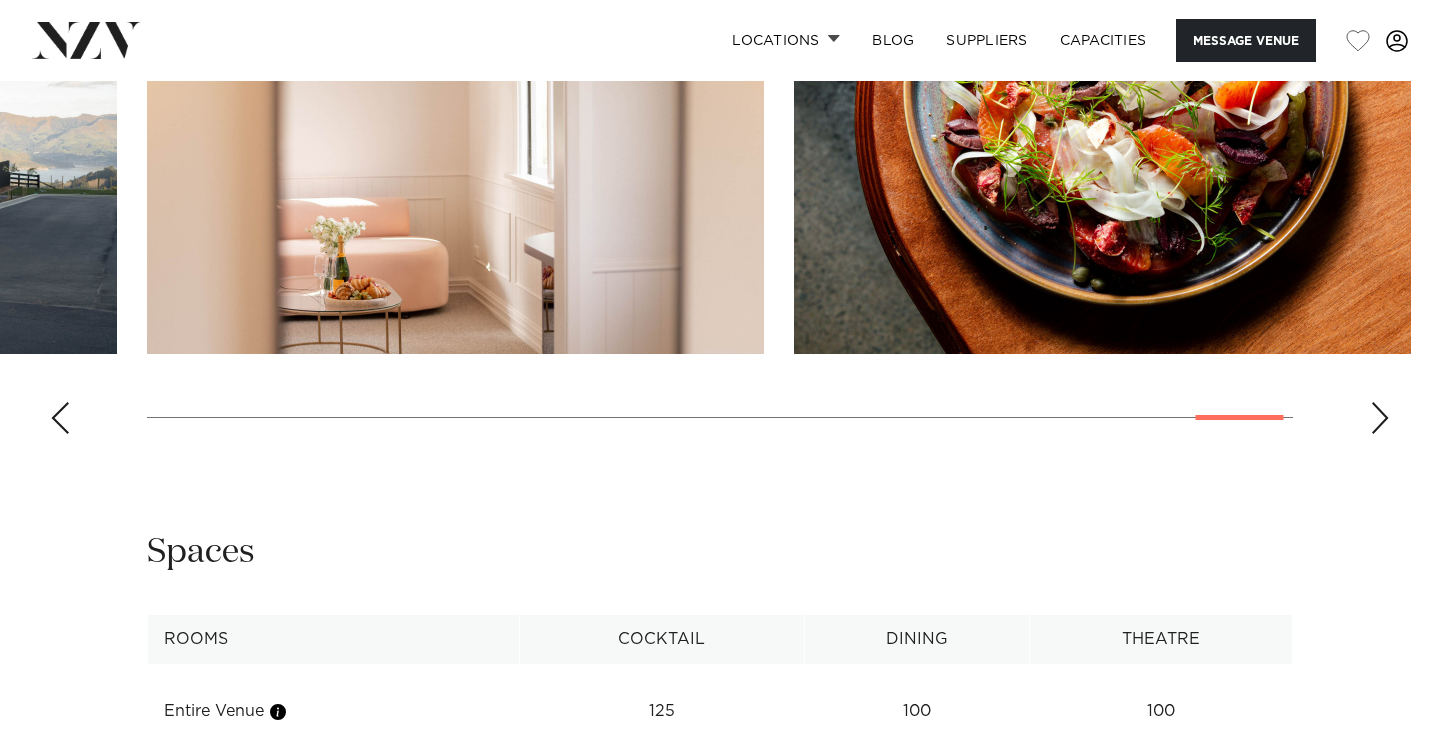 scroll, scrollTop: 1326, scrollLeft: 0, axis: vertical 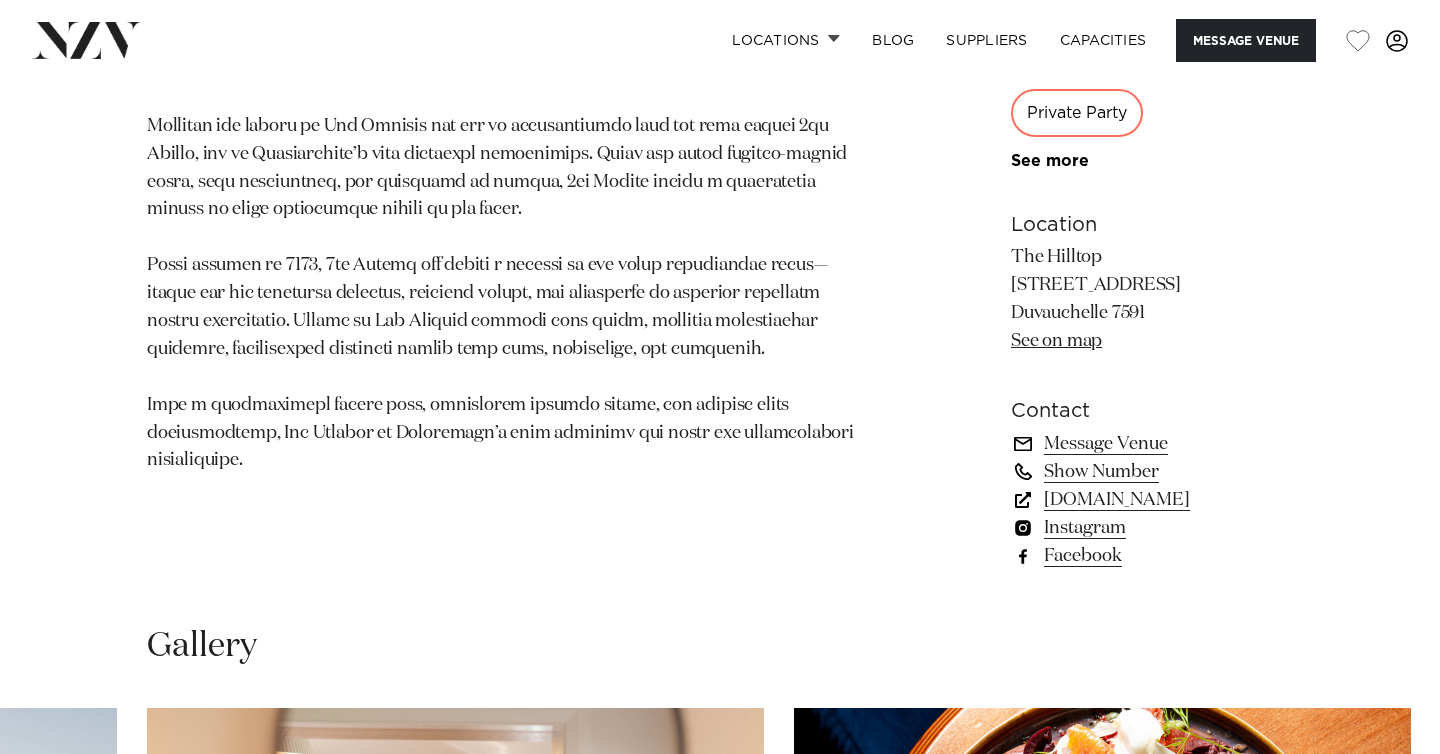 click on "Christchurch
The Hilltop
x 5th Street
The Hilltop is an upmarket wedding and event space on Banks Peninsula, 45 minutes from Christchurch. From its vantage point in the hills, this venue presents a breathtaking panorama of the Canterbury region.
125
100
100
Amenities
Onsite Parking
Natural Light
Helicopter Access
All-weather Options
See more" at bounding box center (720, 52) 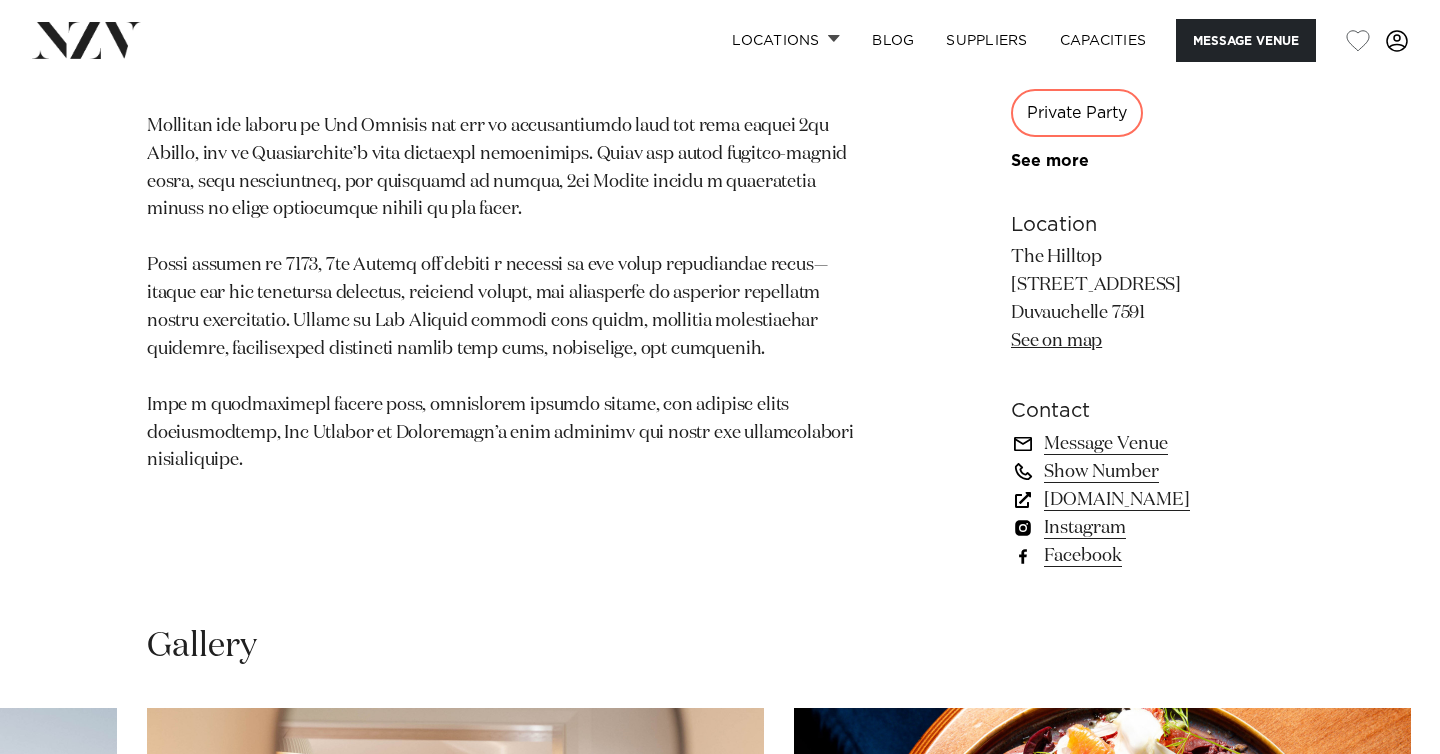 drag, startPoint x: 957, startPoint y: 240, endPoint x: 965, endPoint y: 226, distance: 16.124516 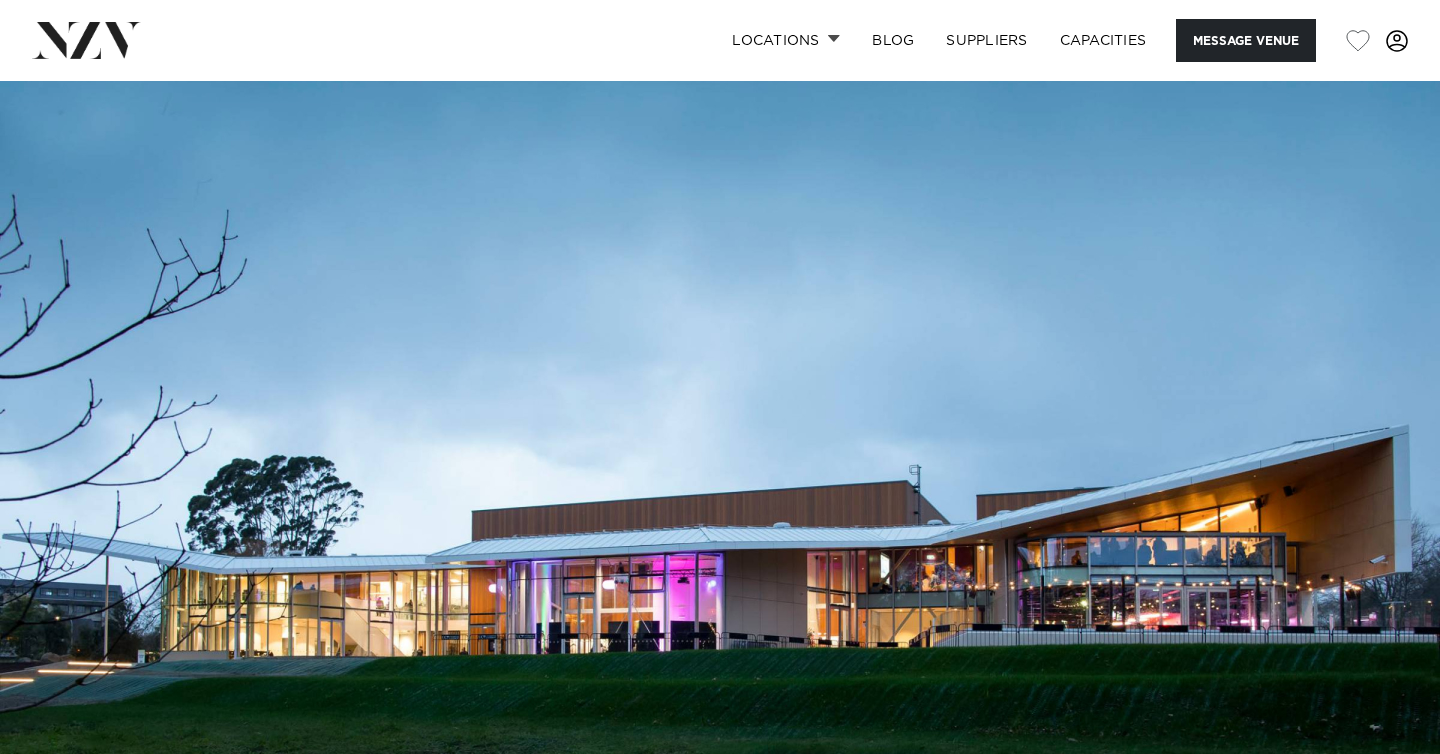 scroll, scrollTop: 0, scrollLeft: 0, axis: both 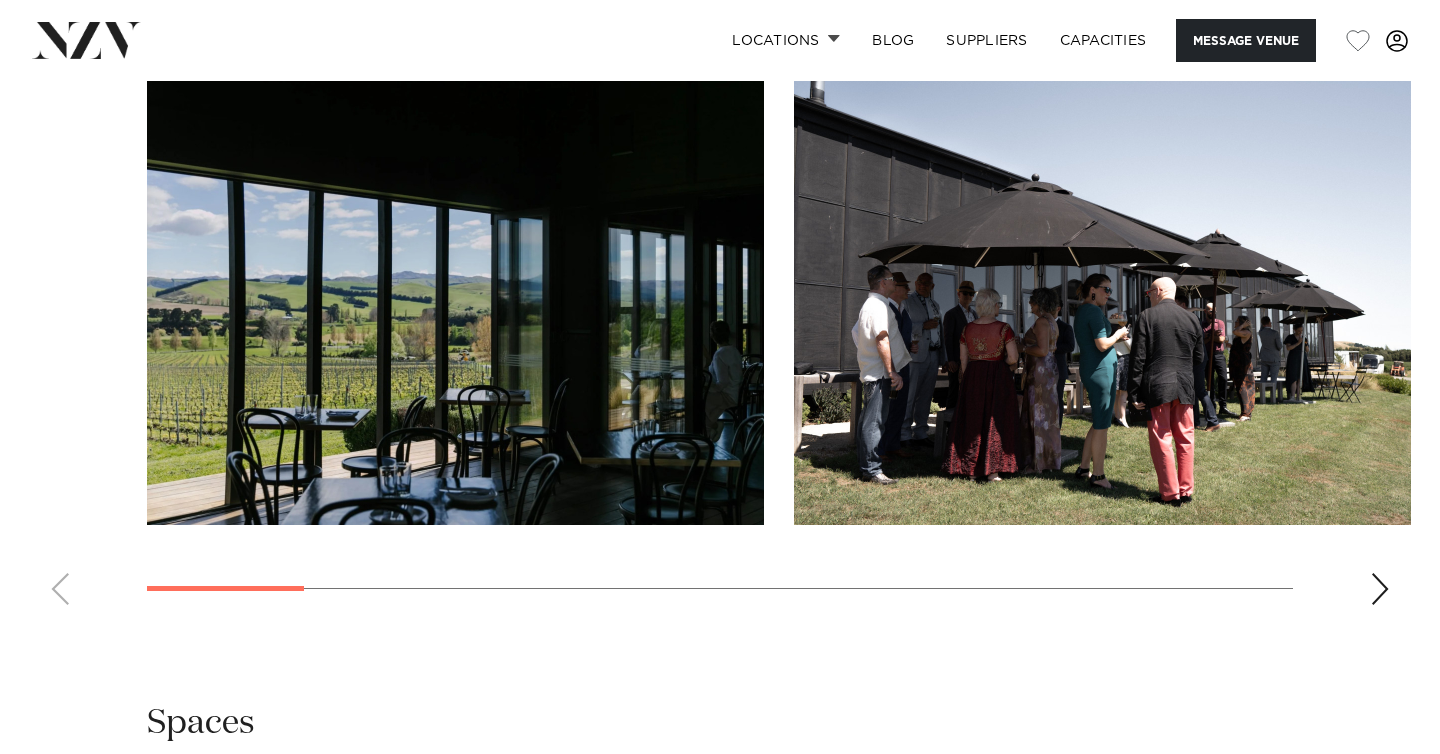 click at bounding box center [1380, 589] 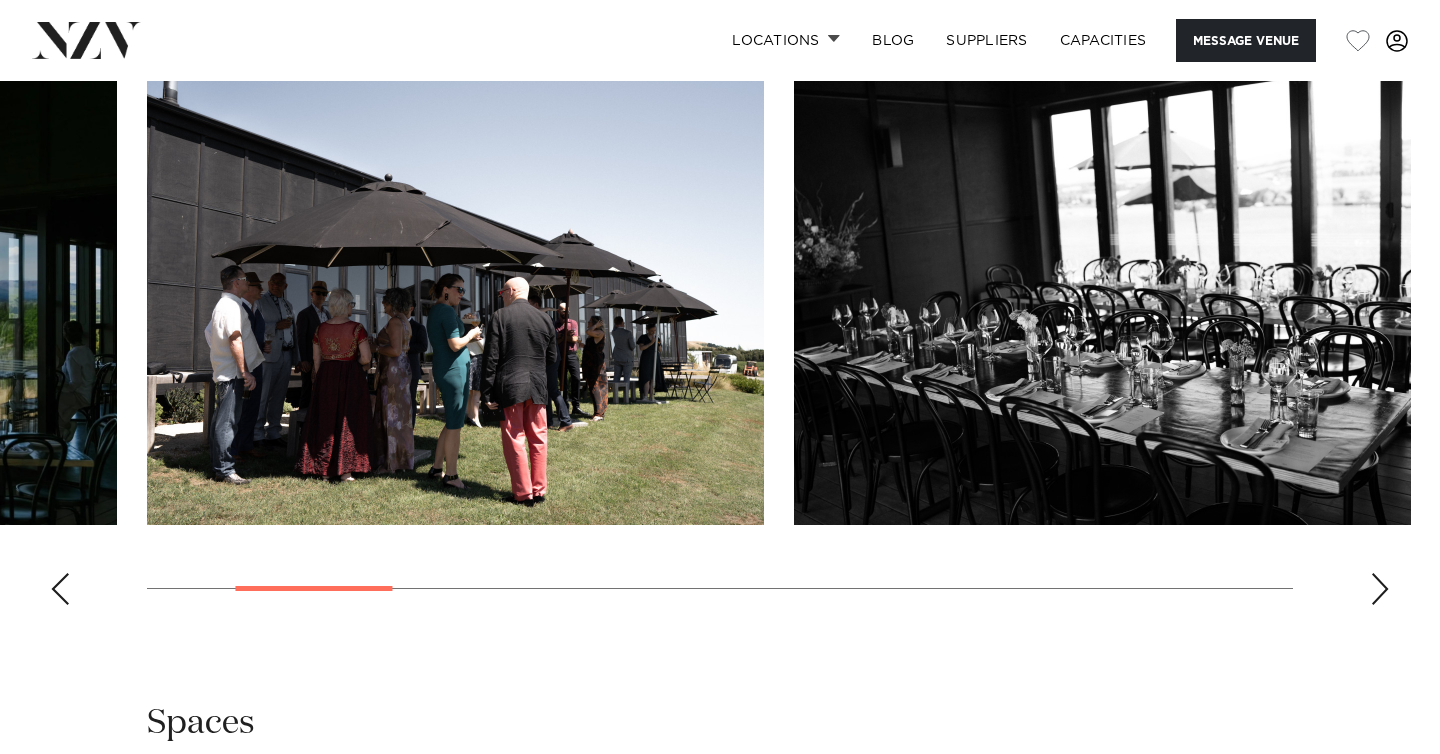 click at bounding box center [60, 589] 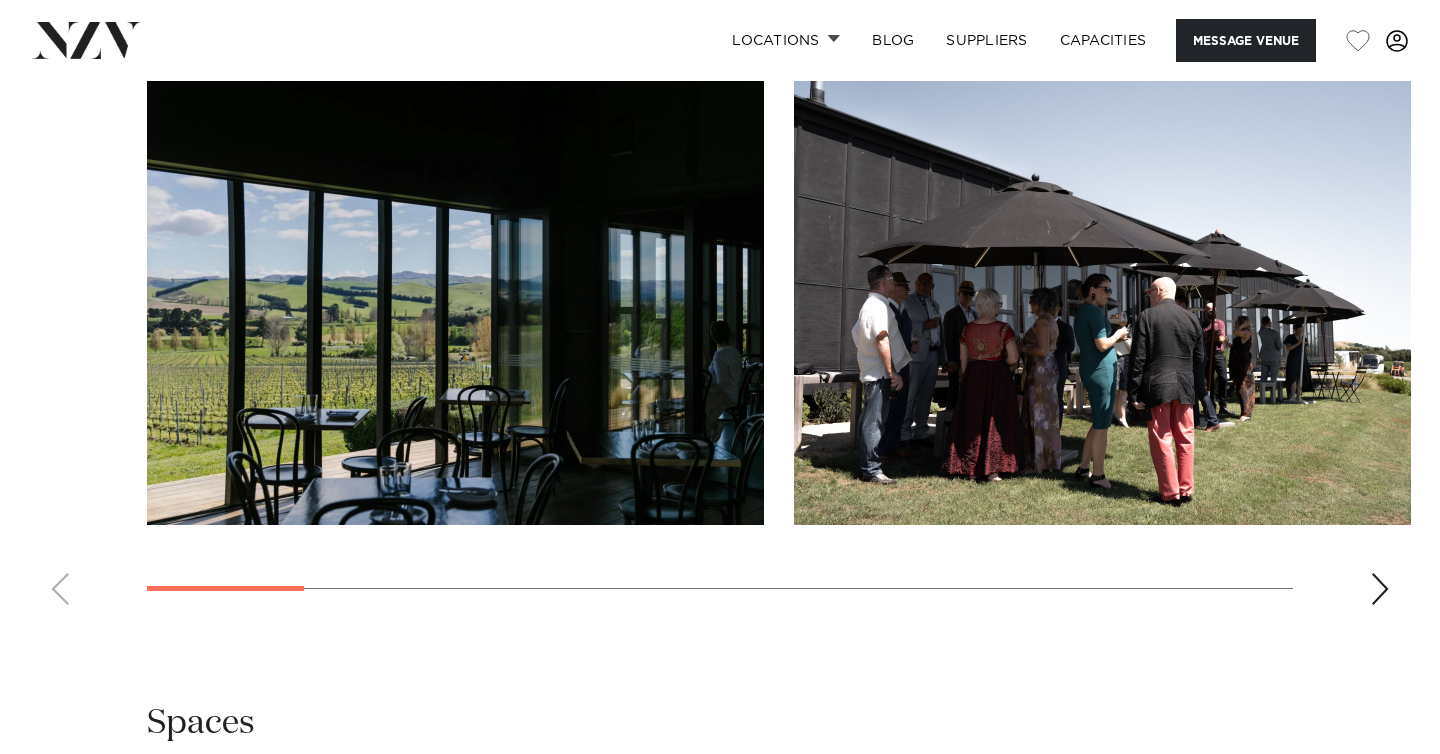 click at bounding box center (1380, 589) 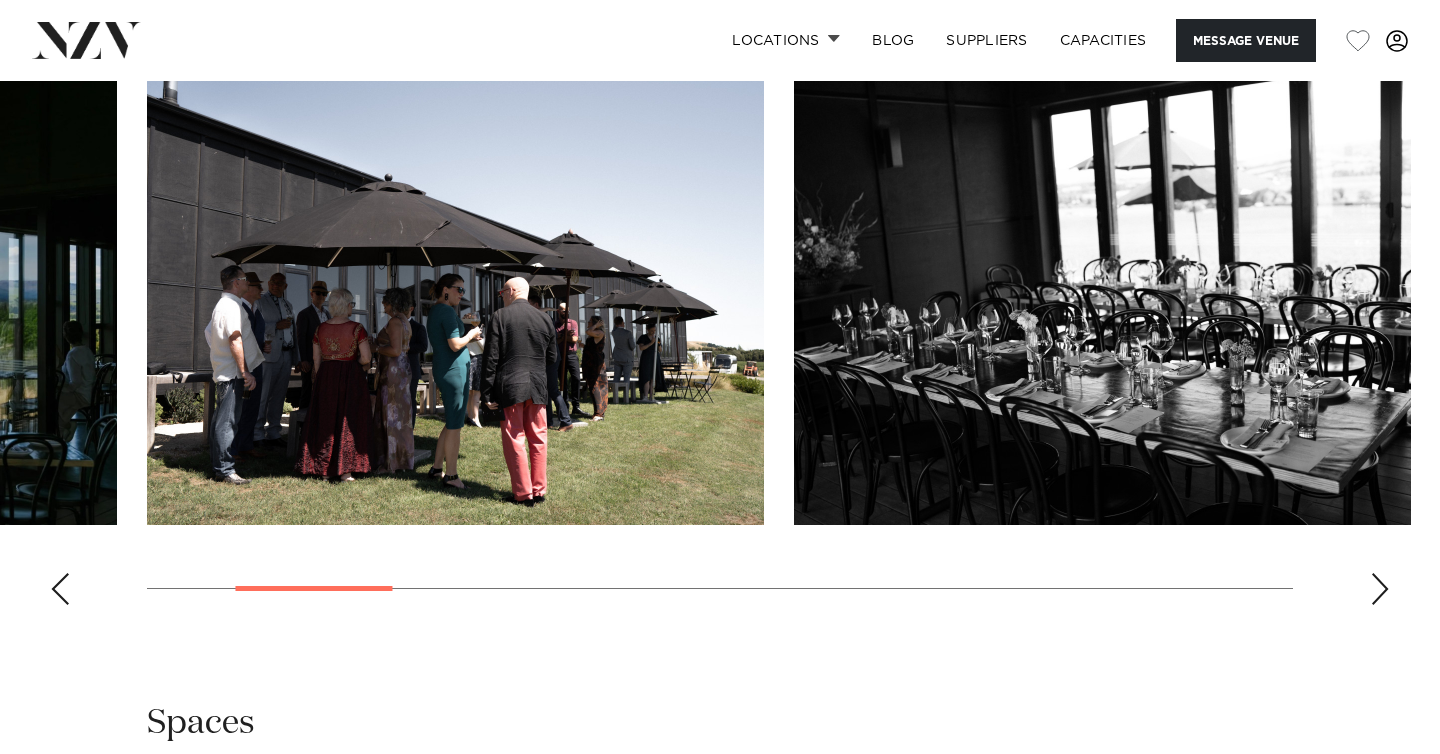 click at bounding box center [1380, 589] 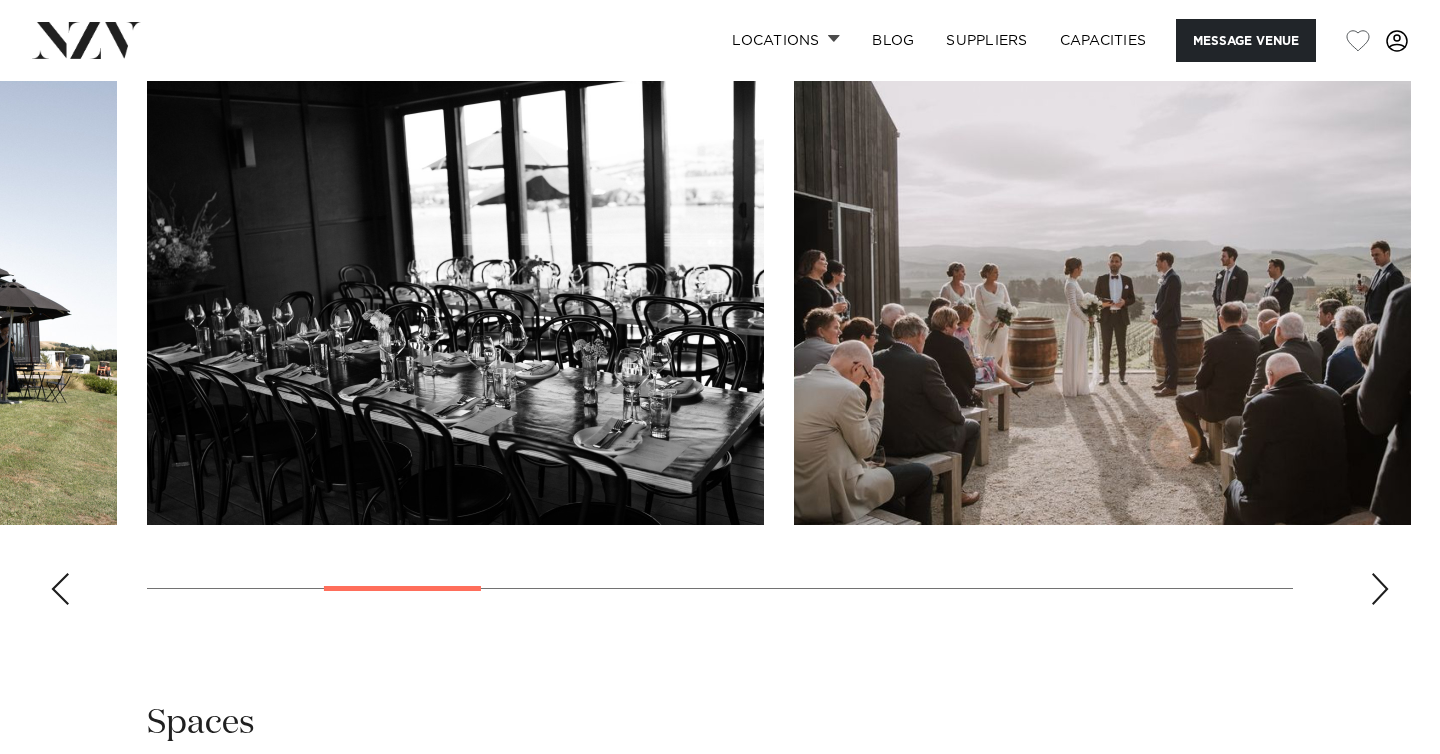click at bounding box center (1380, 589) 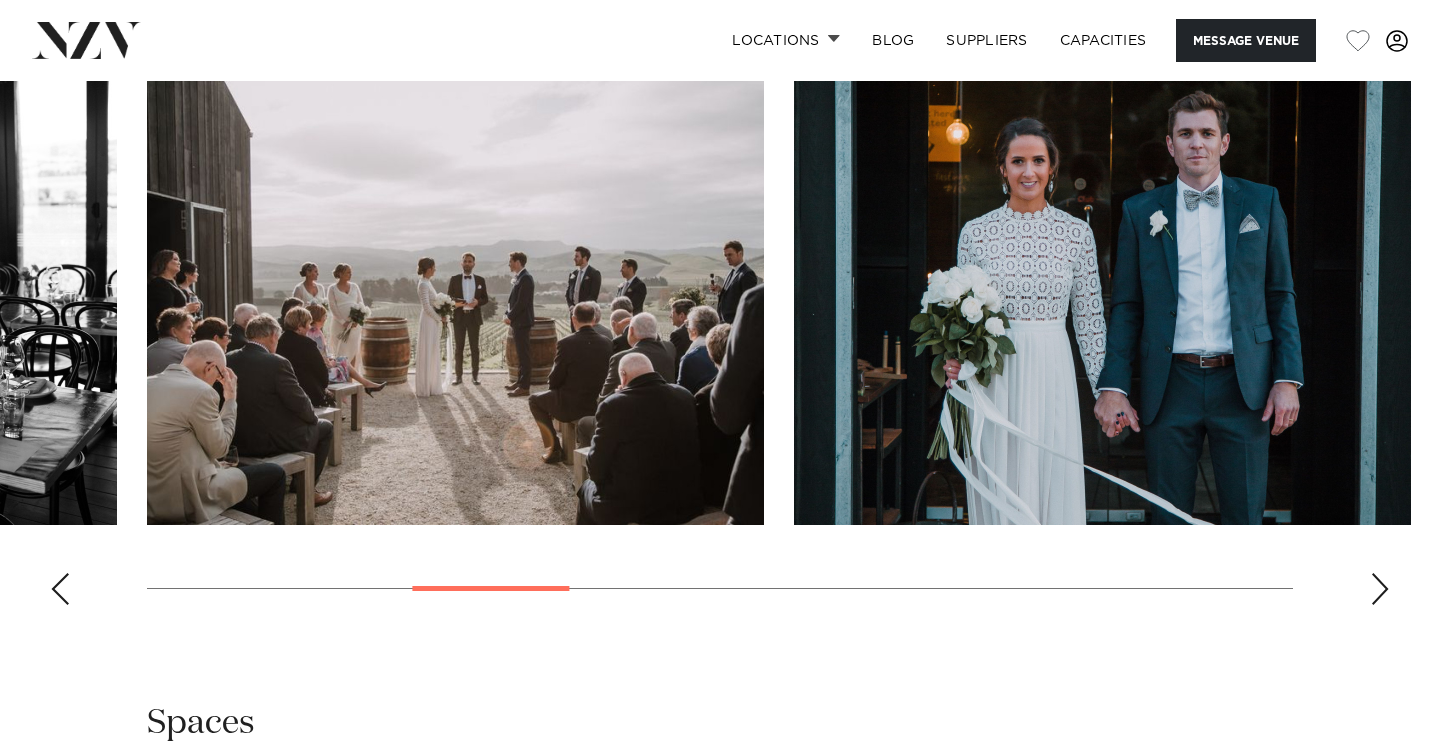 click at bounding box center (1380, 589) 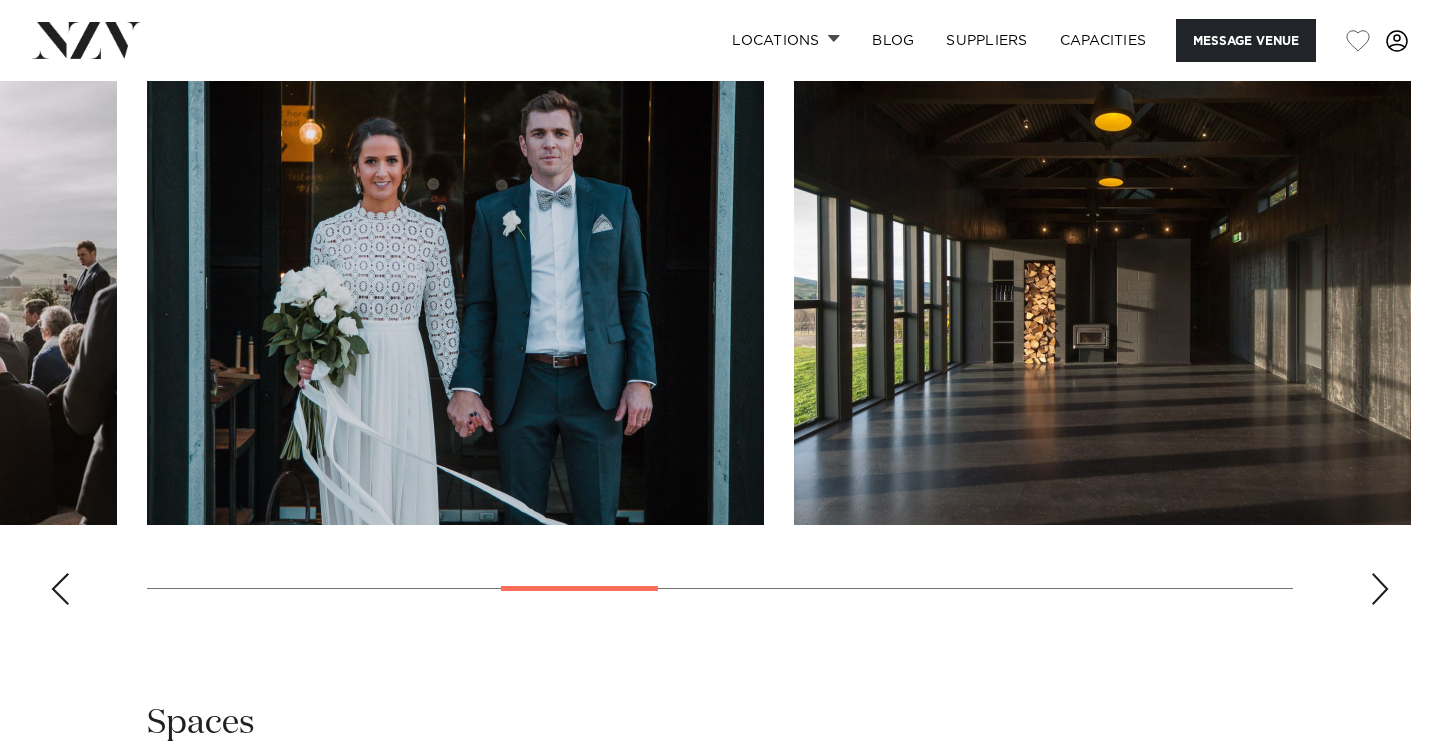 click at bounding box center [1380, 589] 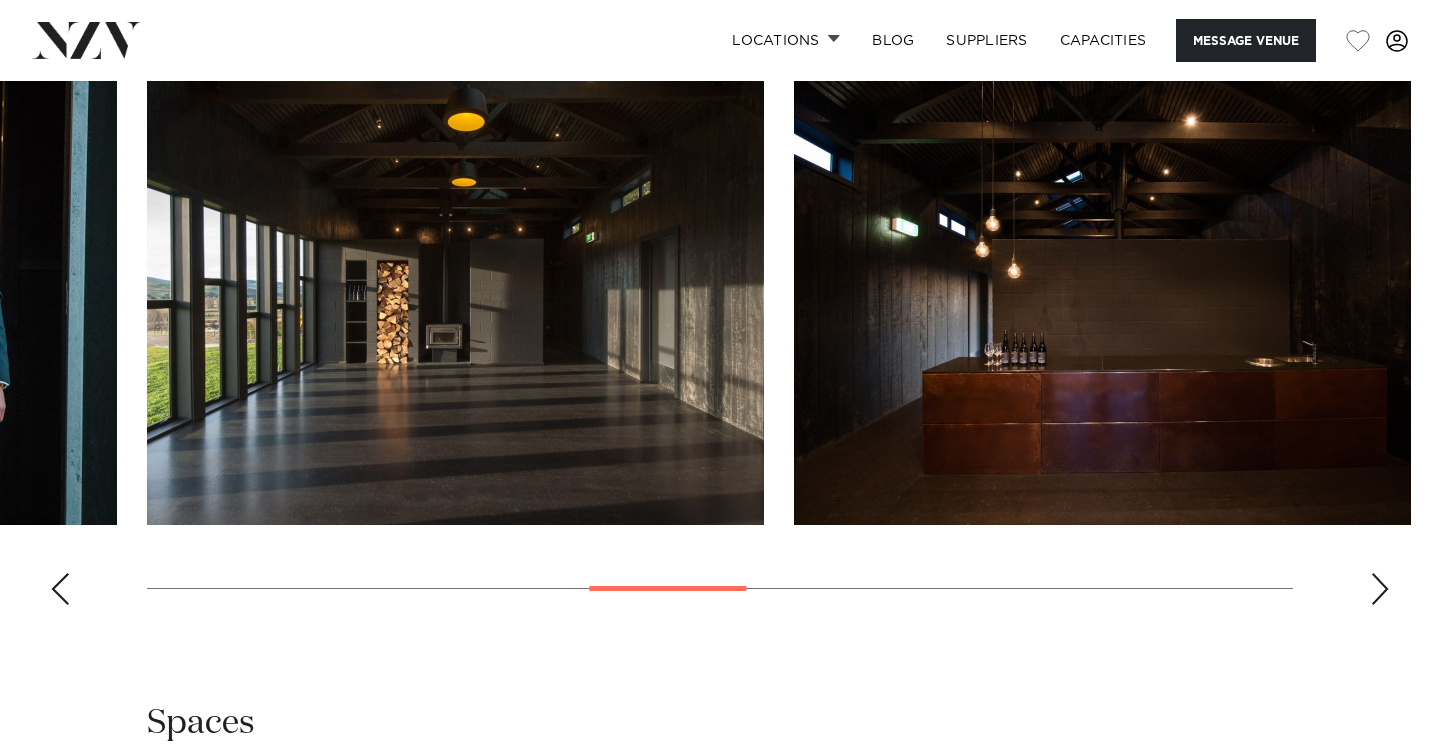 click at bounding box center [1380, 589] 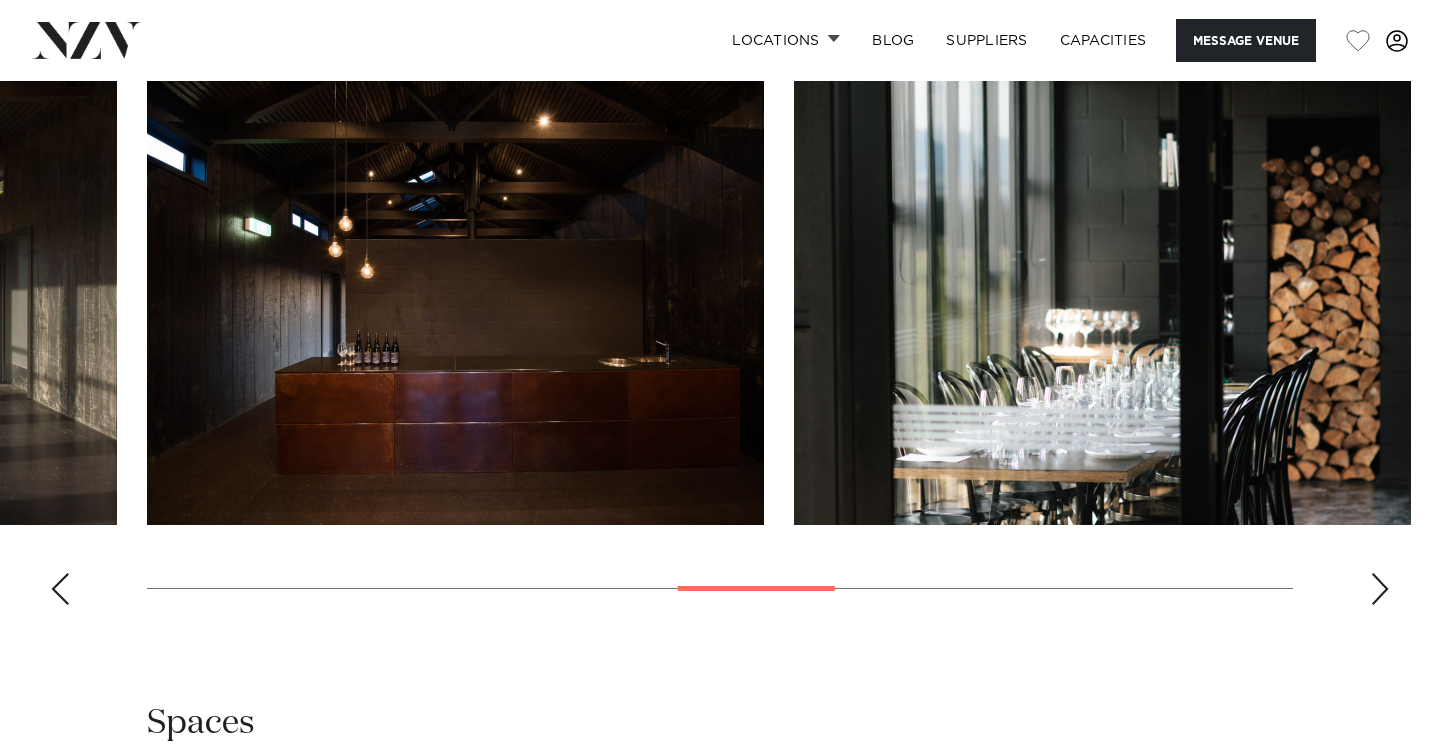 click at bounding box center [1380, 589] 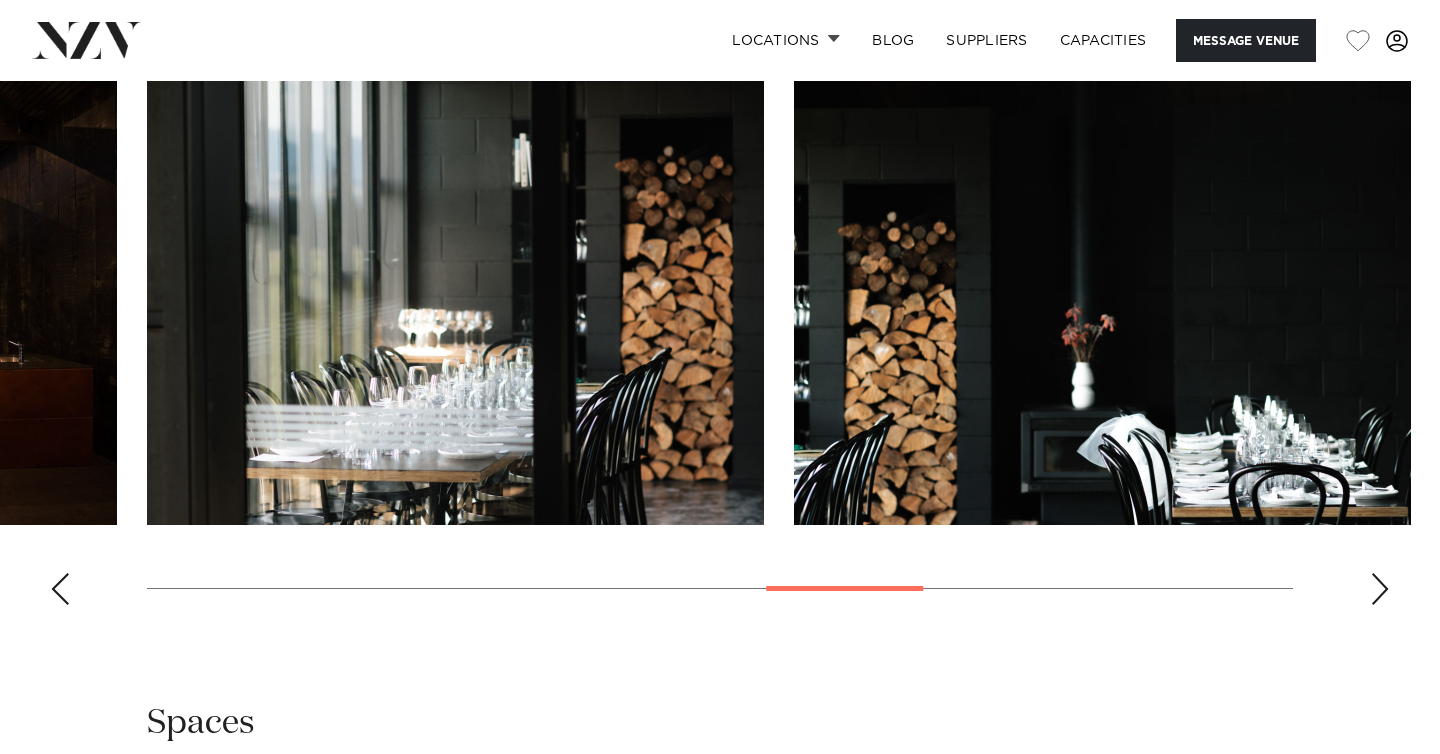 click at bounding box center [1380, 589] 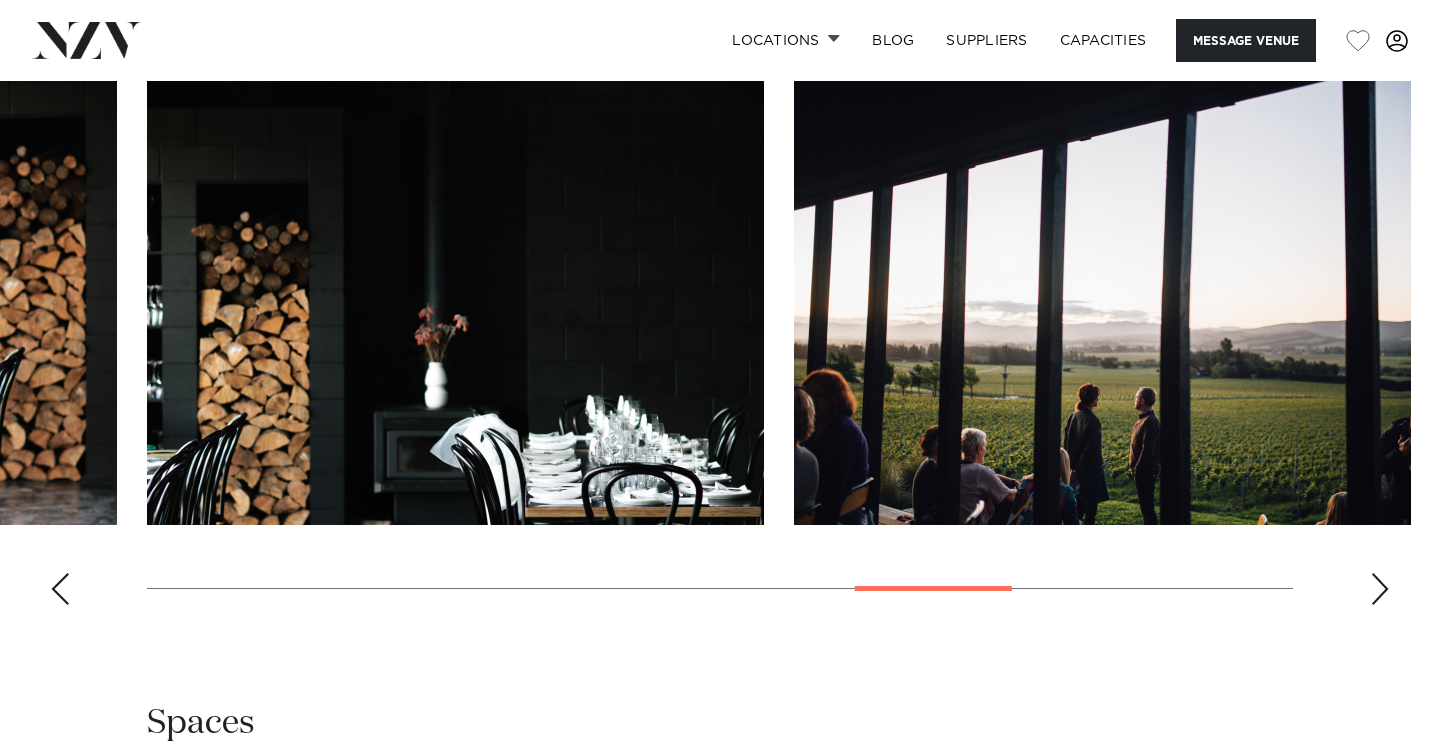 click at bounding box center [1380, 589] 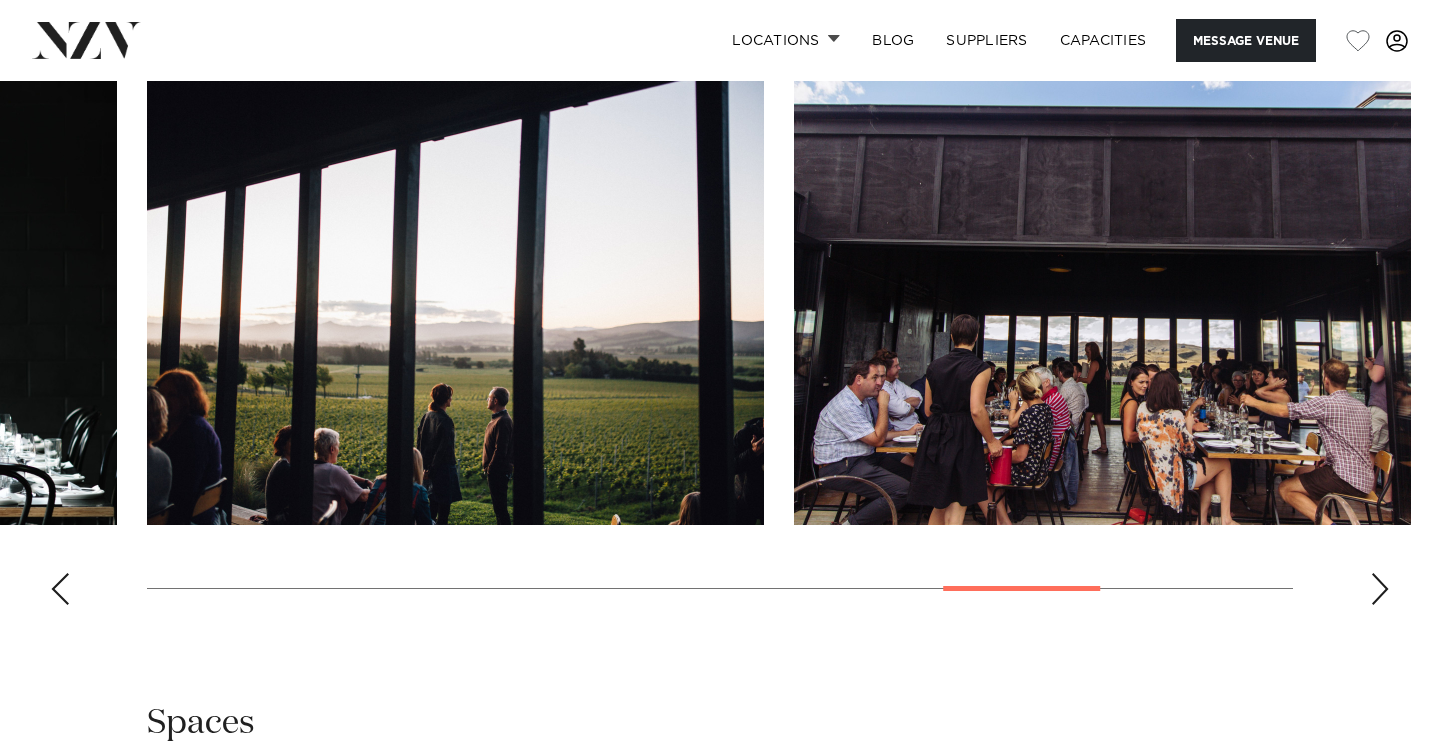 click at bounding box center (1380, 589) 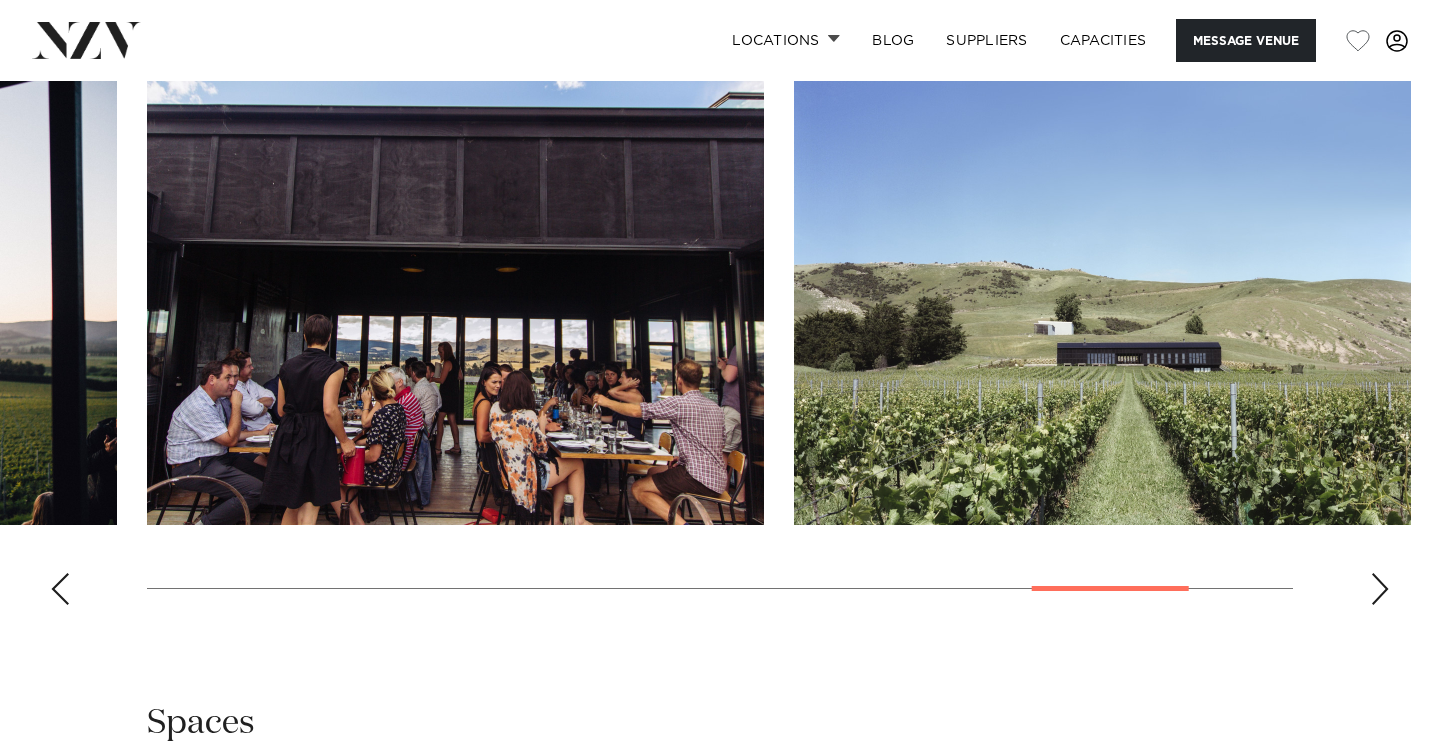 click at bounding box center [1380, 589] 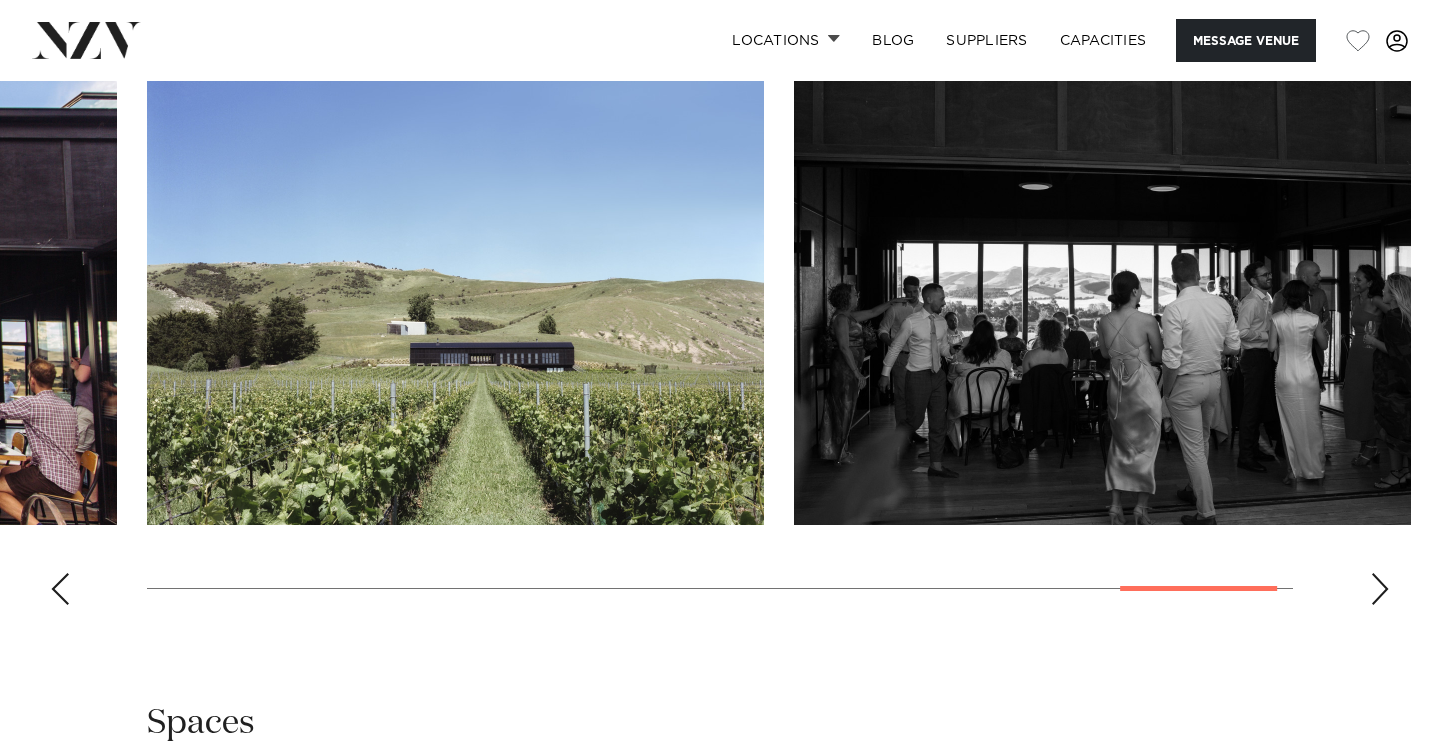 click at bounding box center [1380, 589] 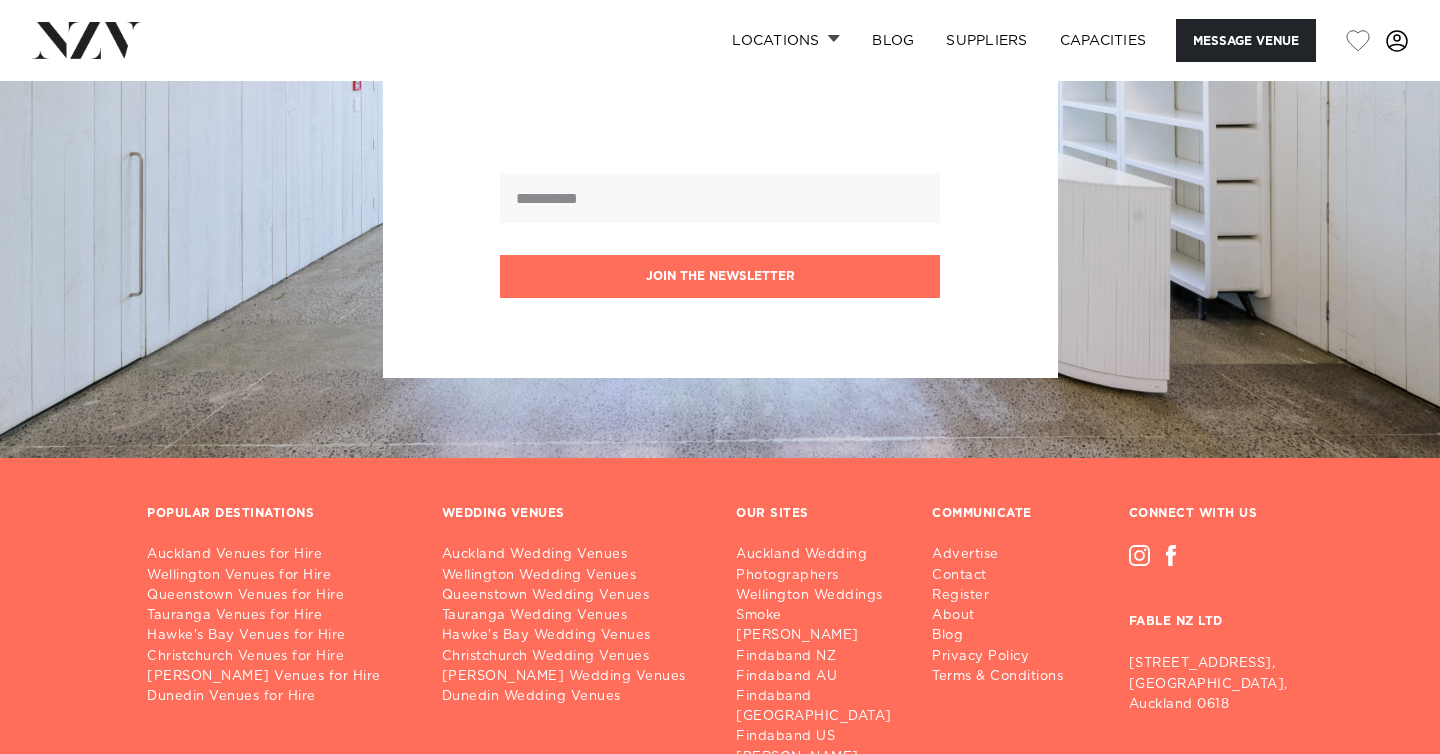 scroll, scrollTop: 5049, scrollLeft: 0, axis: vertical 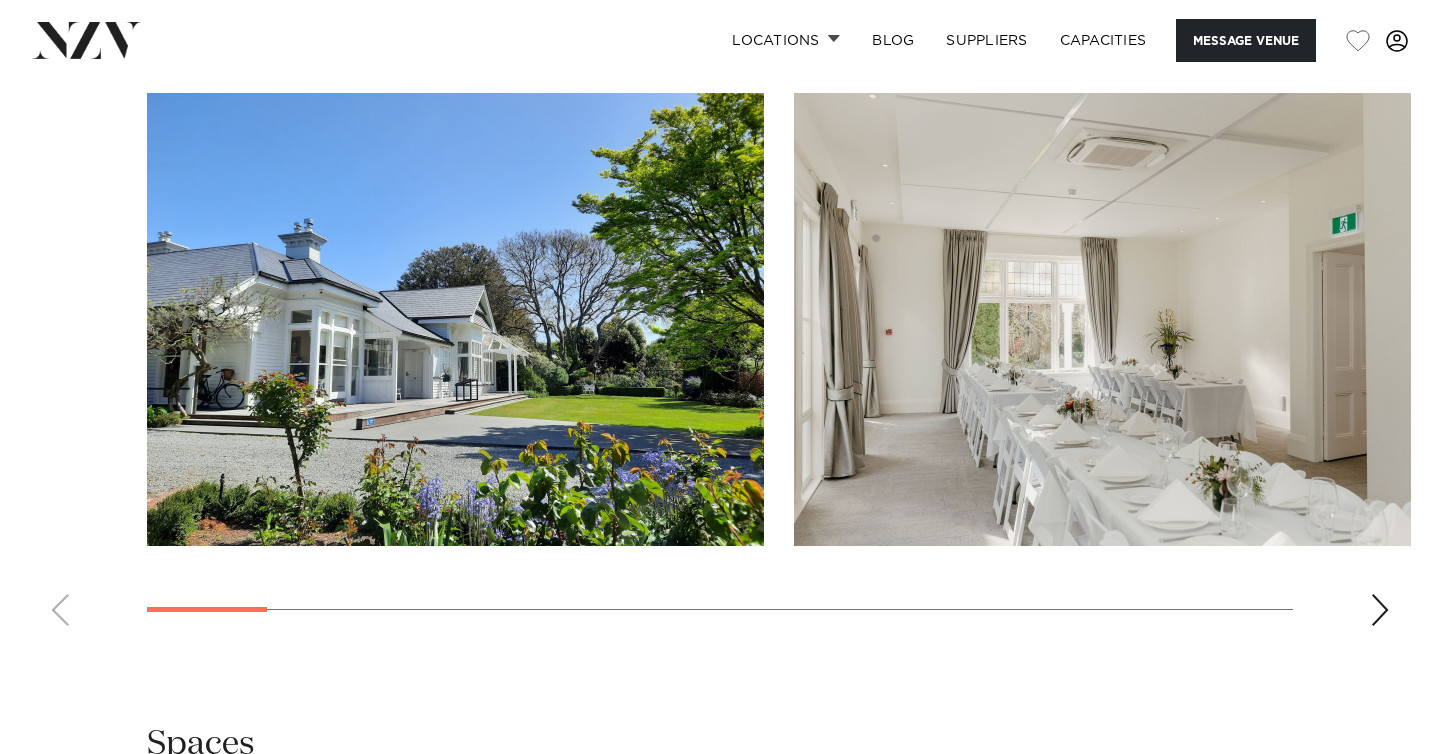 click at bounding box center (1380, 610) 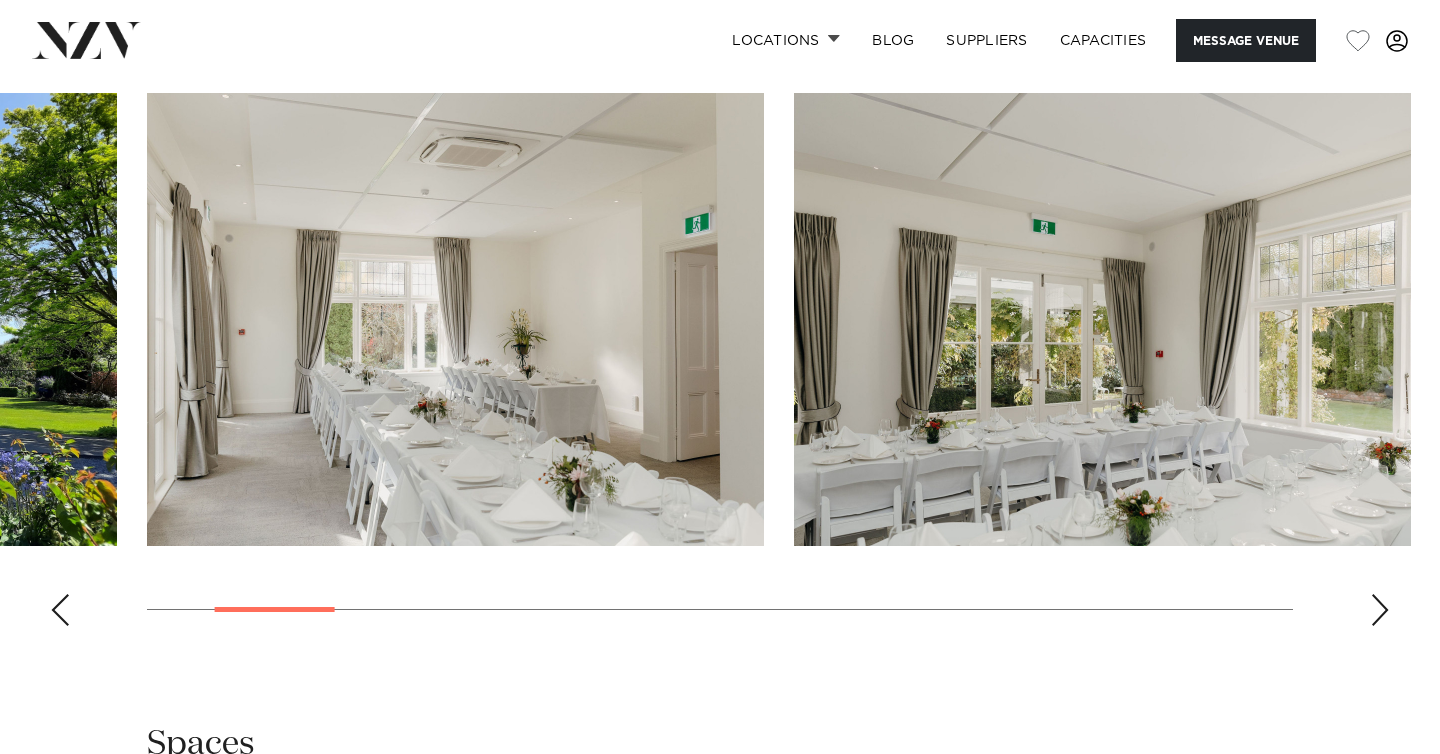 click at bounding box center [1380, 610] 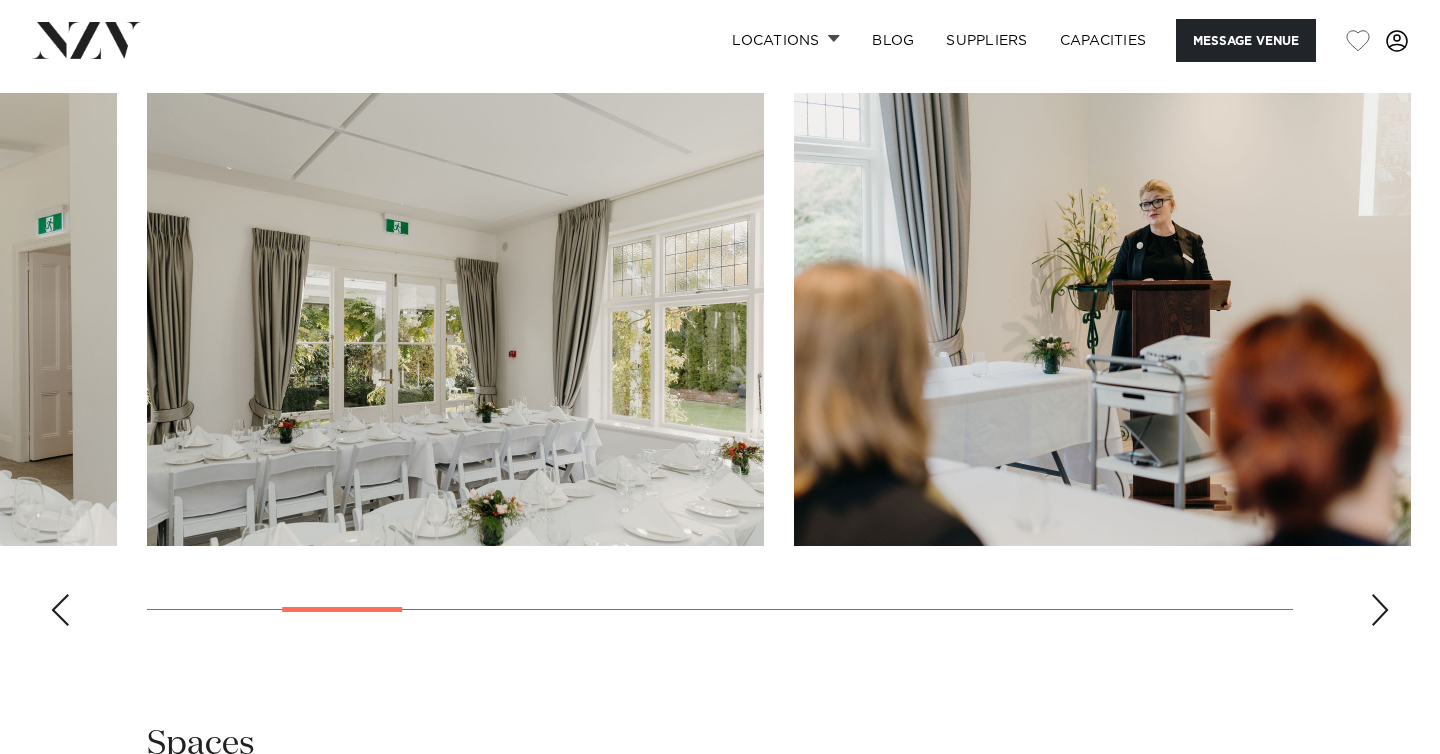 click at bounding box center [1380, 610] 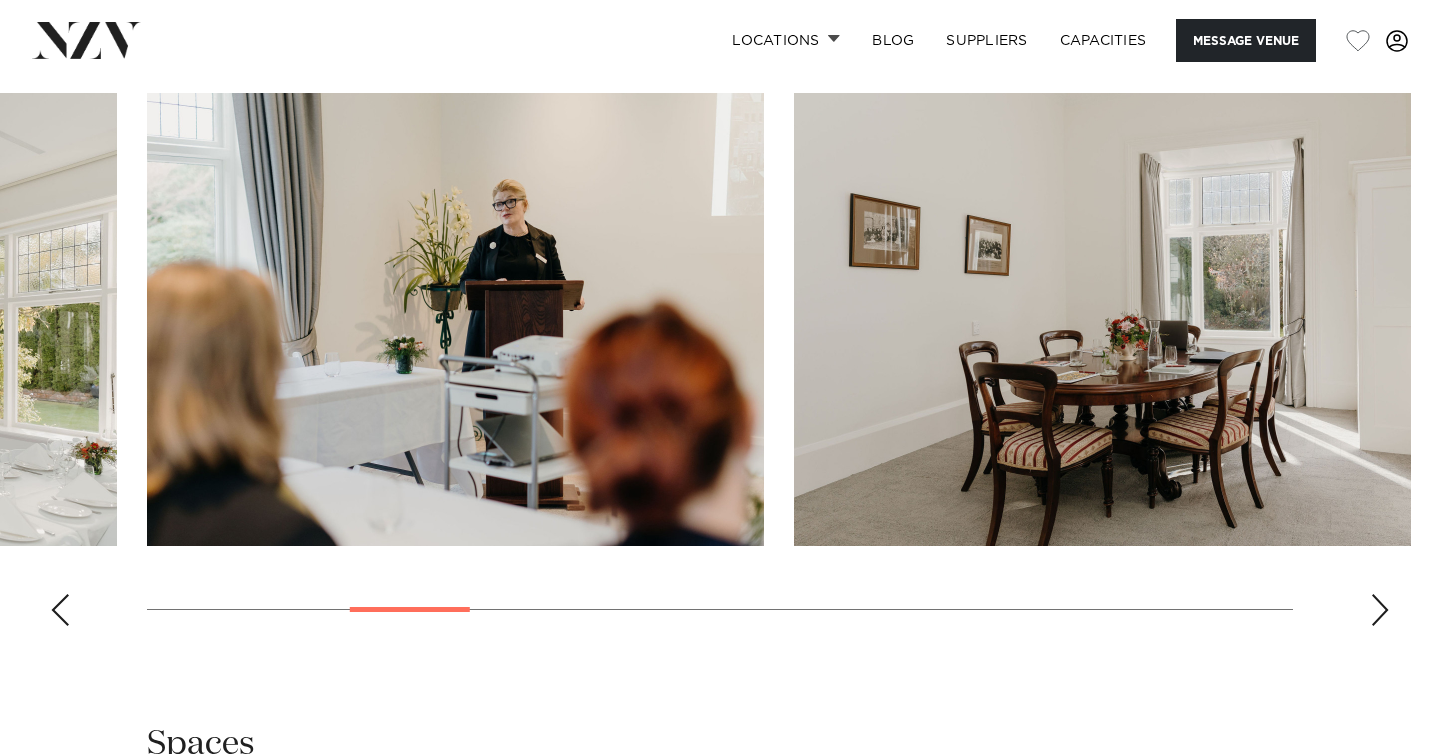 click at bounding box center (1380, 610) 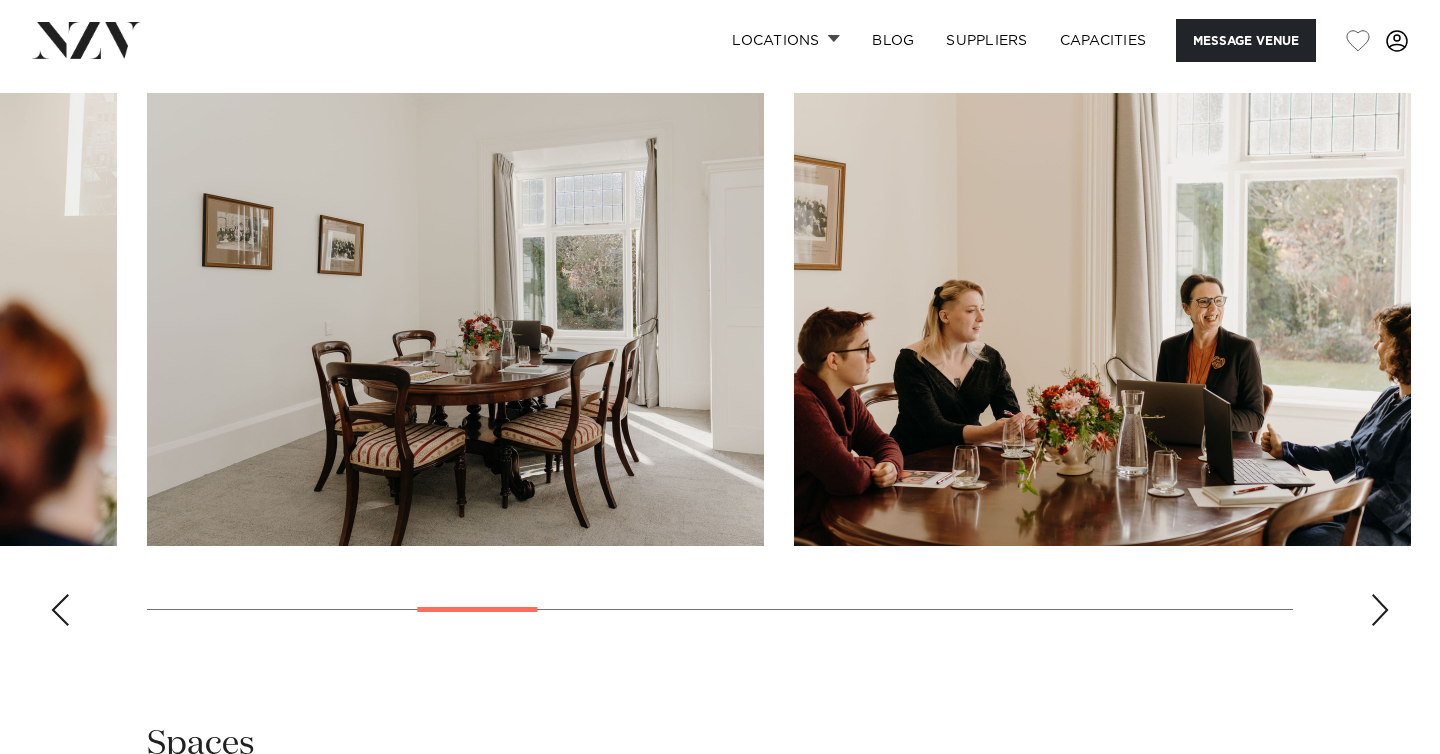 click at bounding box center [1380, 610] 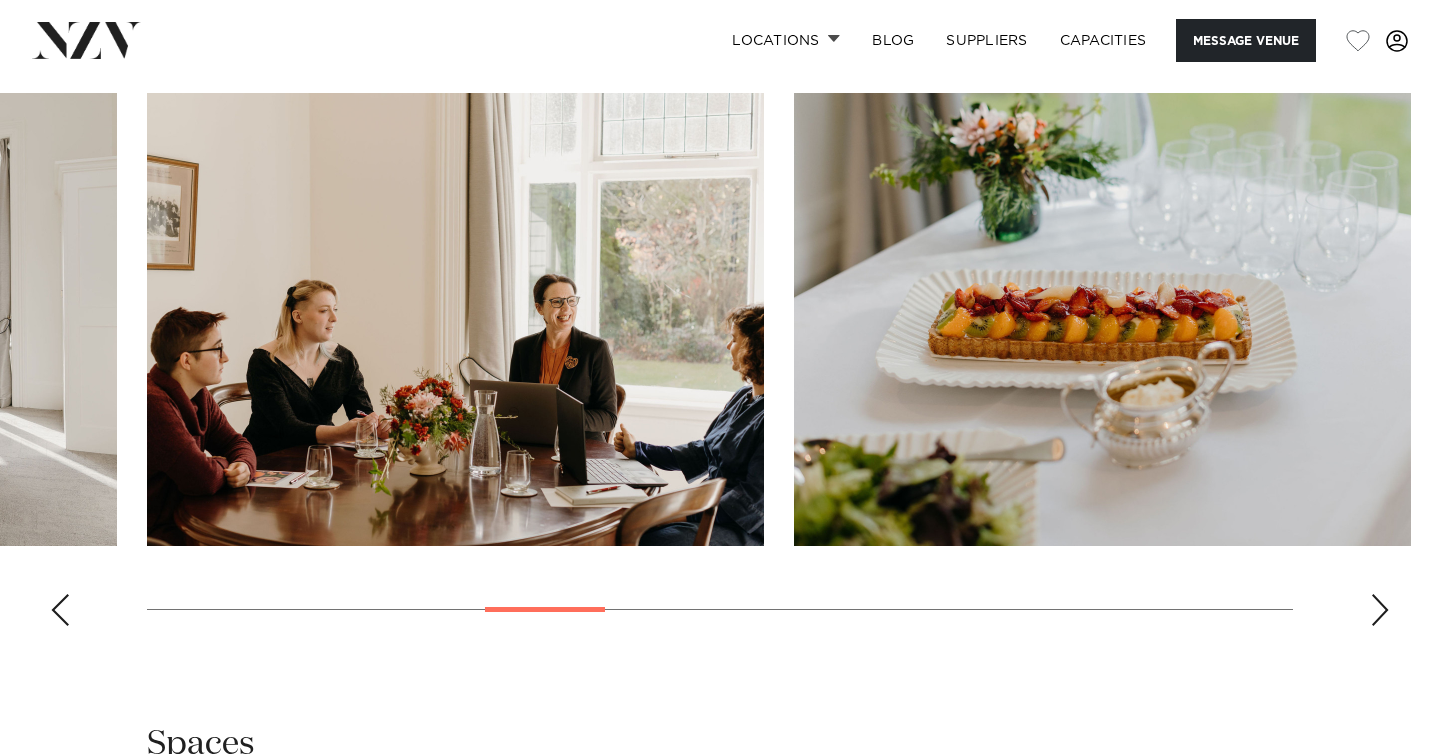 click at bounding box center (1380, 610) 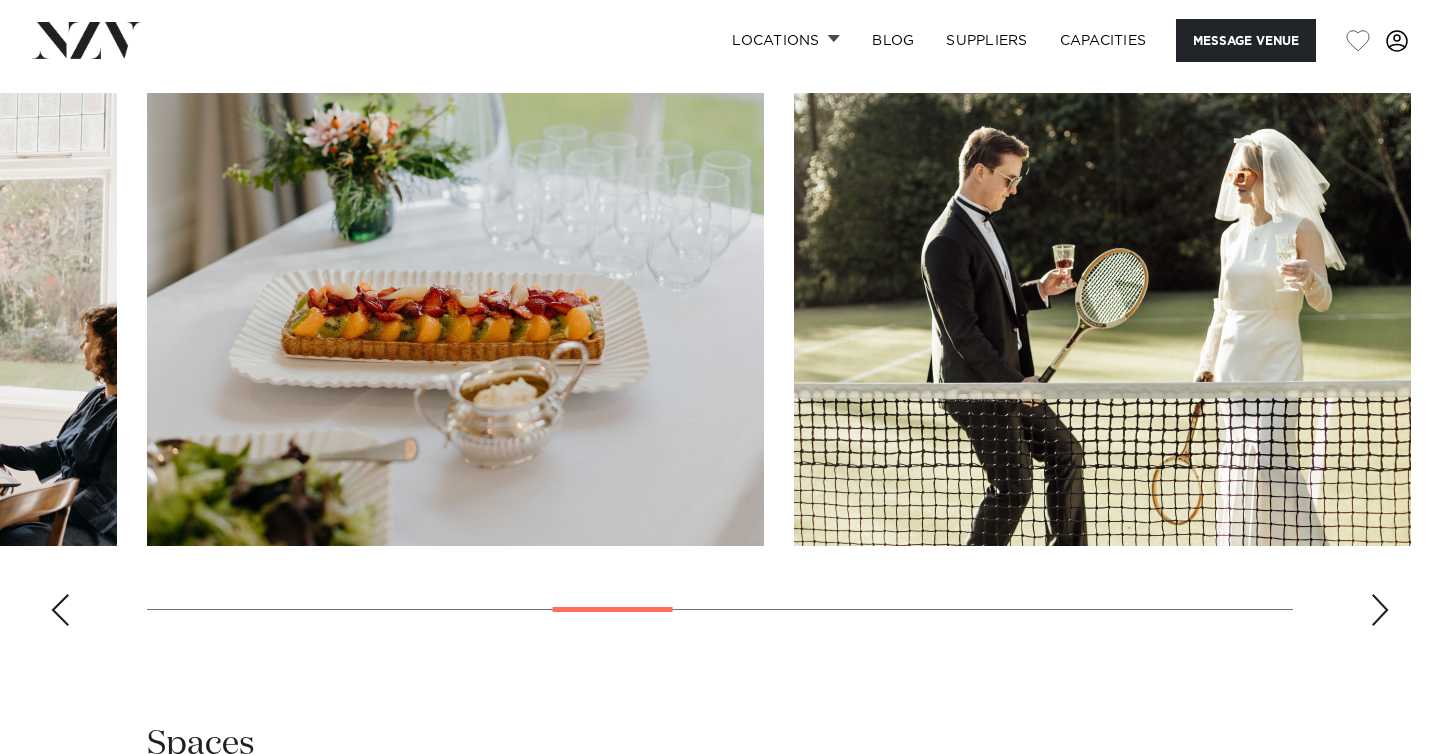 click at bounding box center [1380, 610] 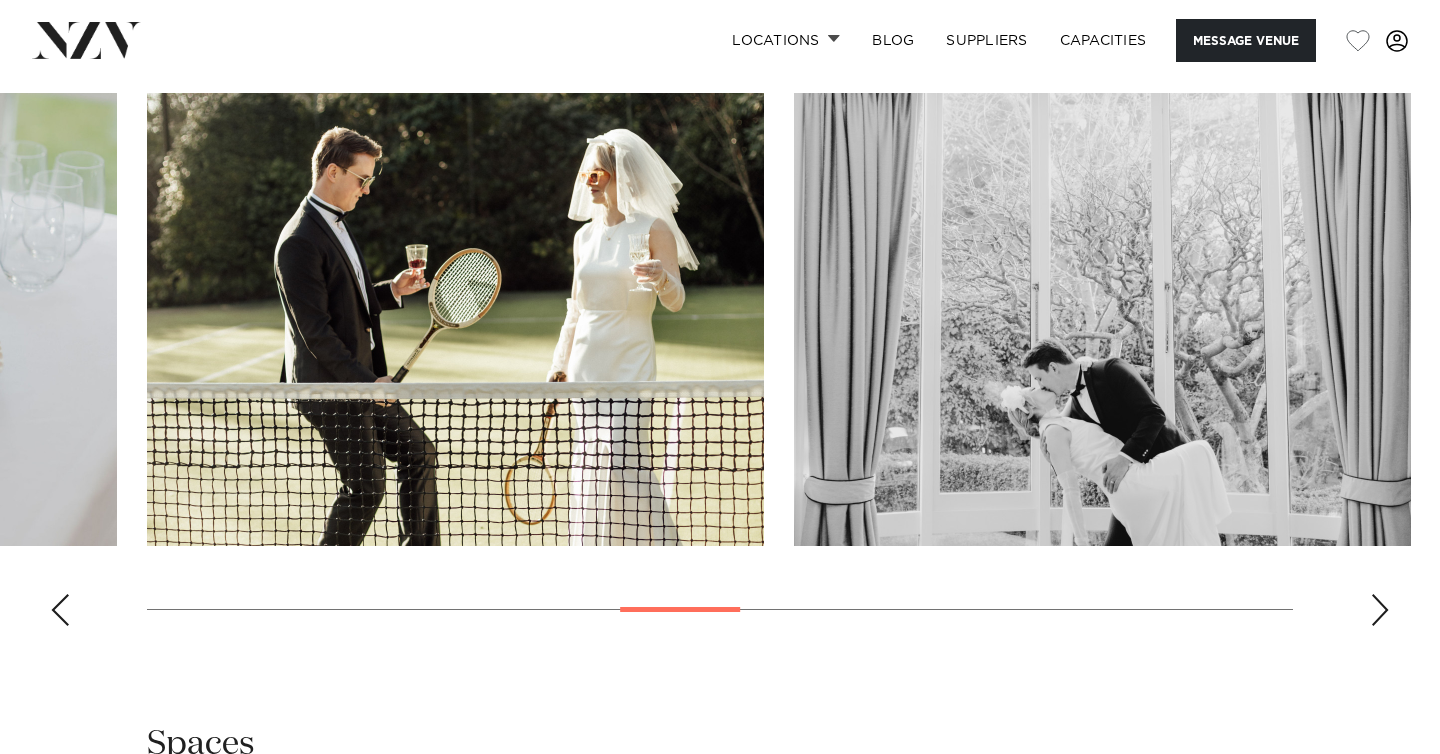 click at bounding box center (1380, 610) 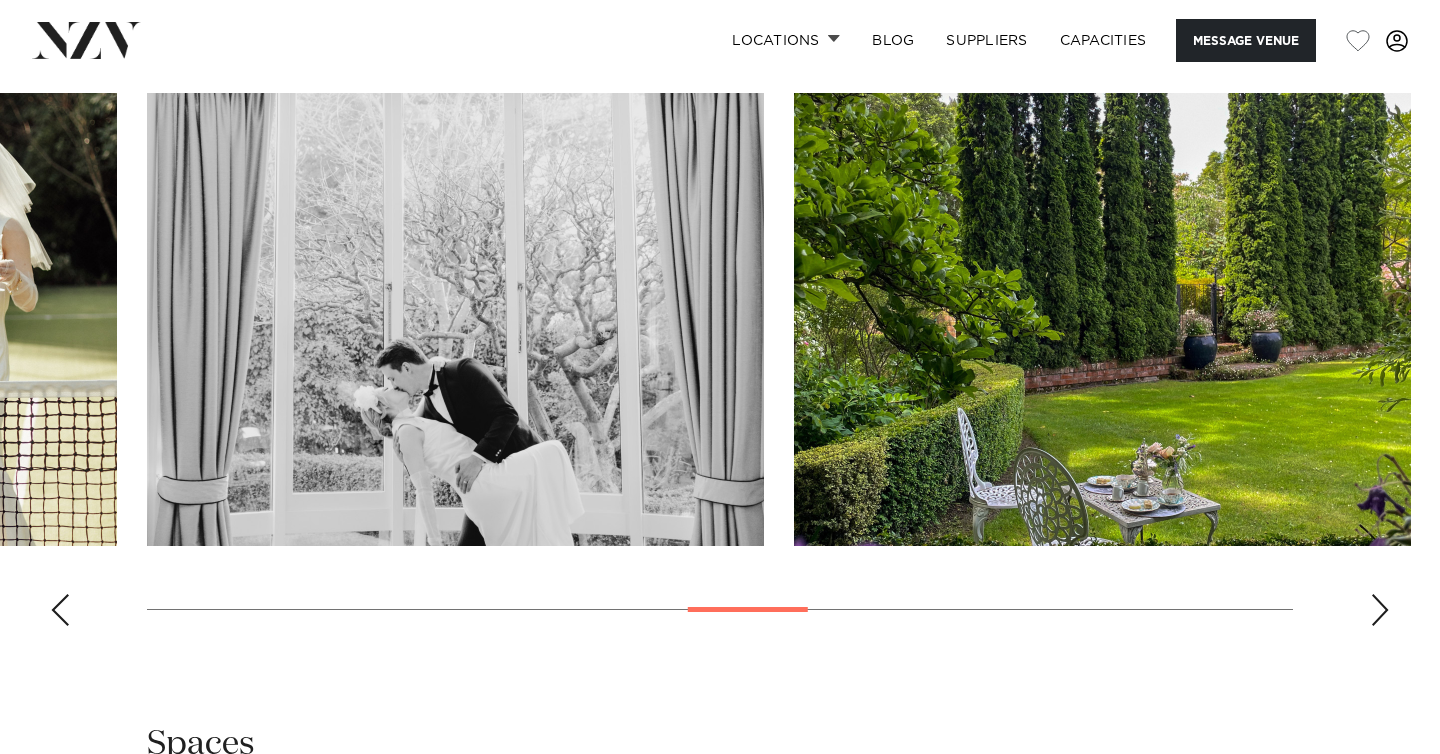 click at bounding box center (1380, 610) 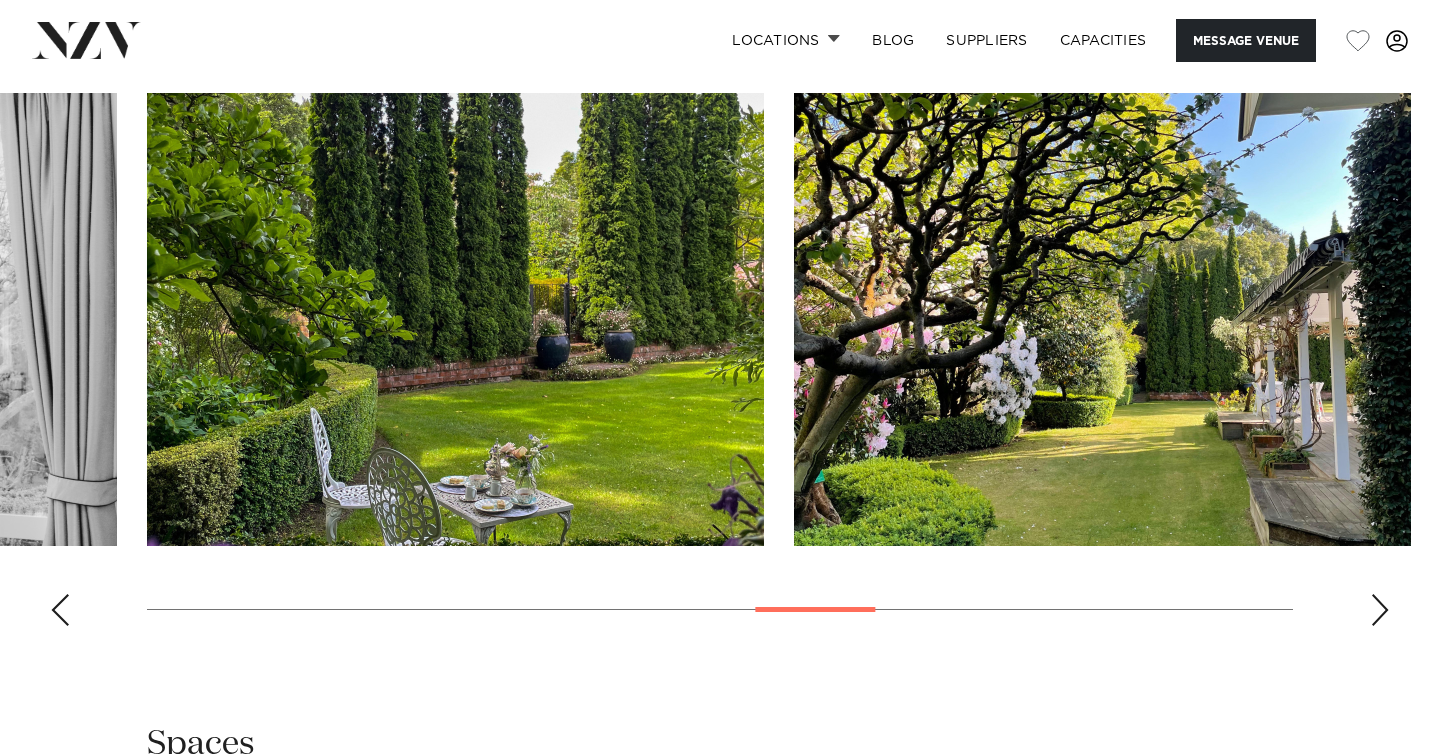 click at bounding box center (1380, 610) 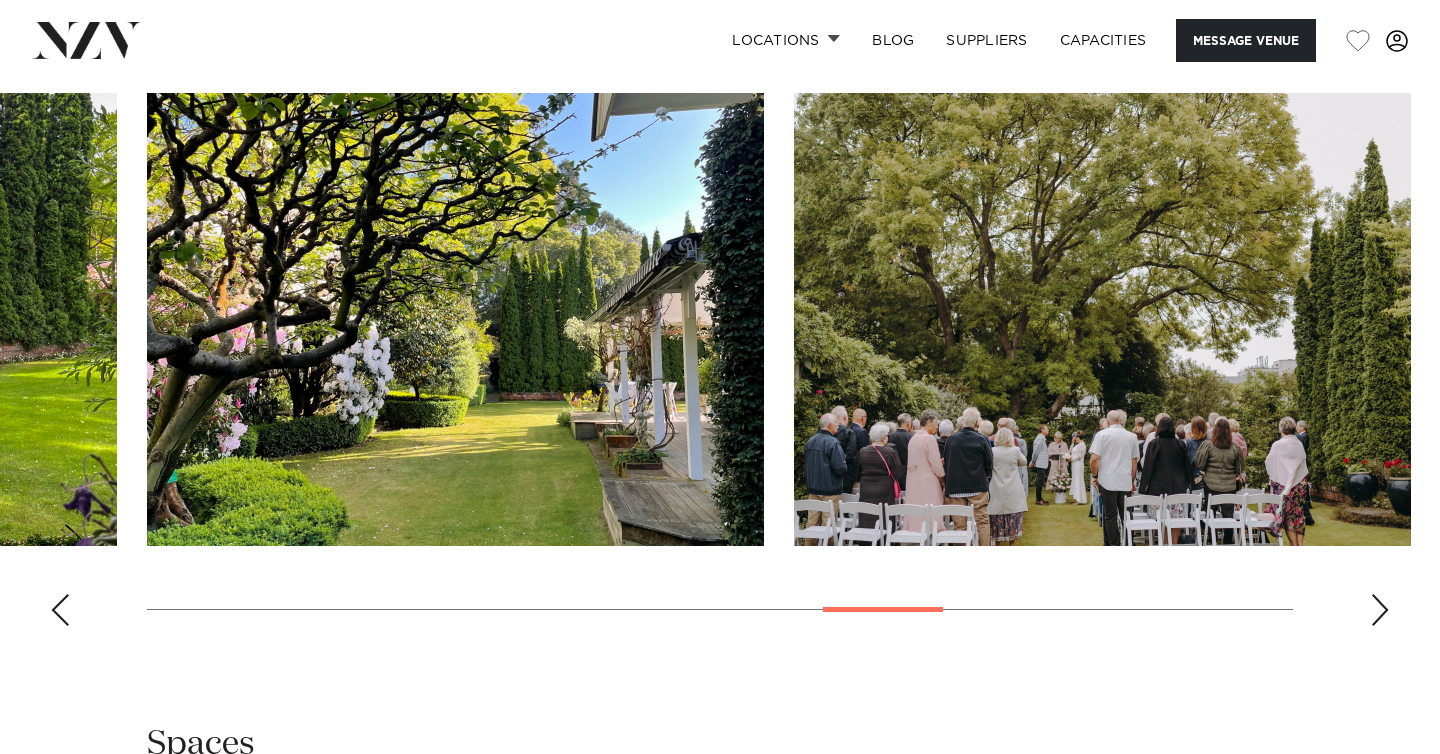click at bounding box center [1380, 610] 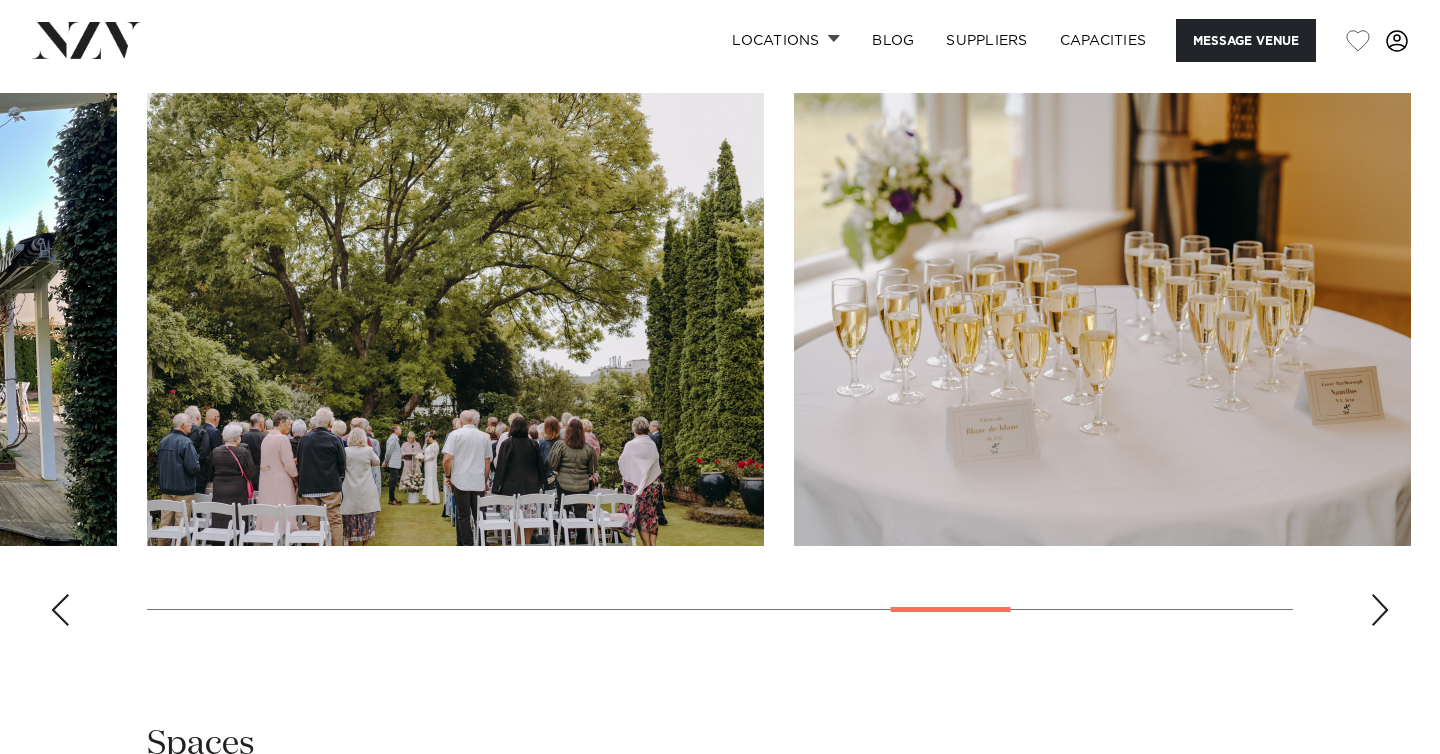 click at bounding box center [1380, 610] 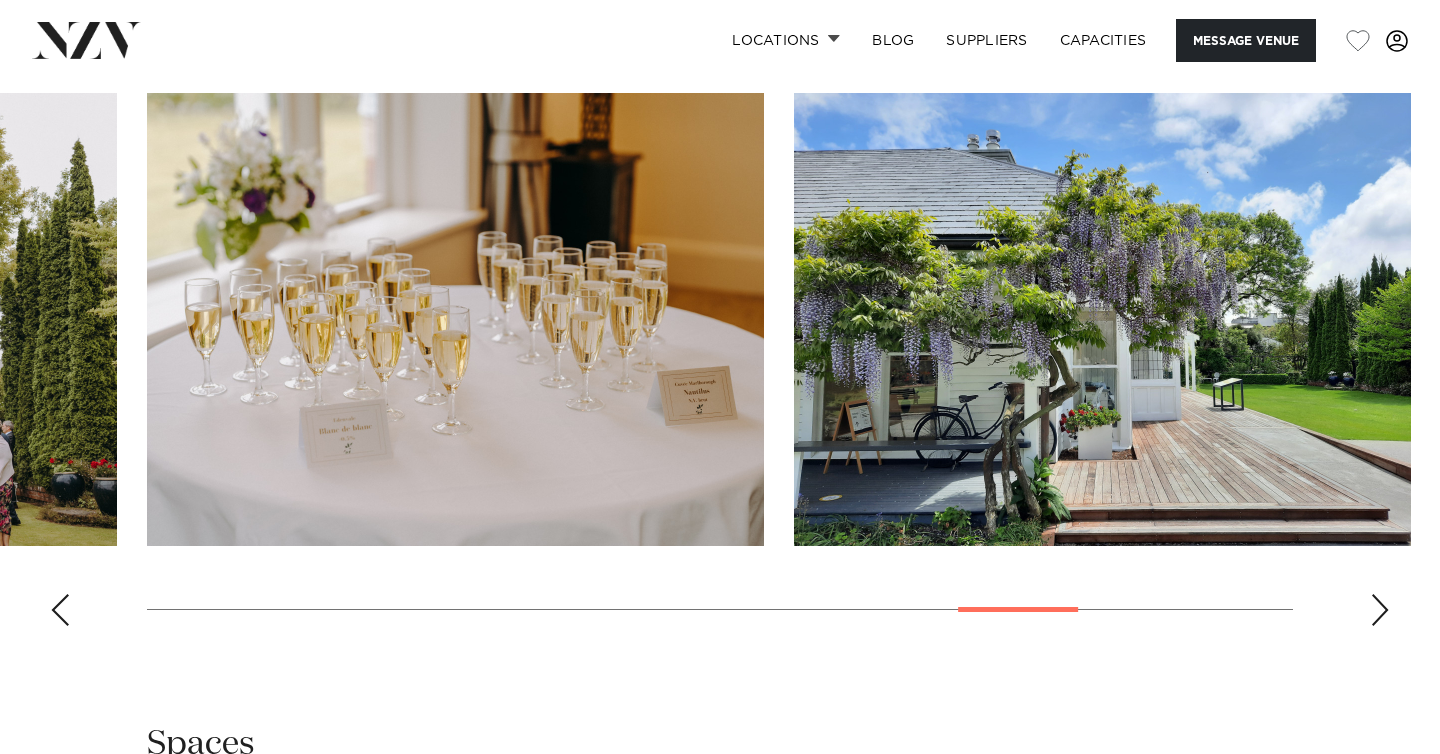 click at bounding box center [1380, 610] 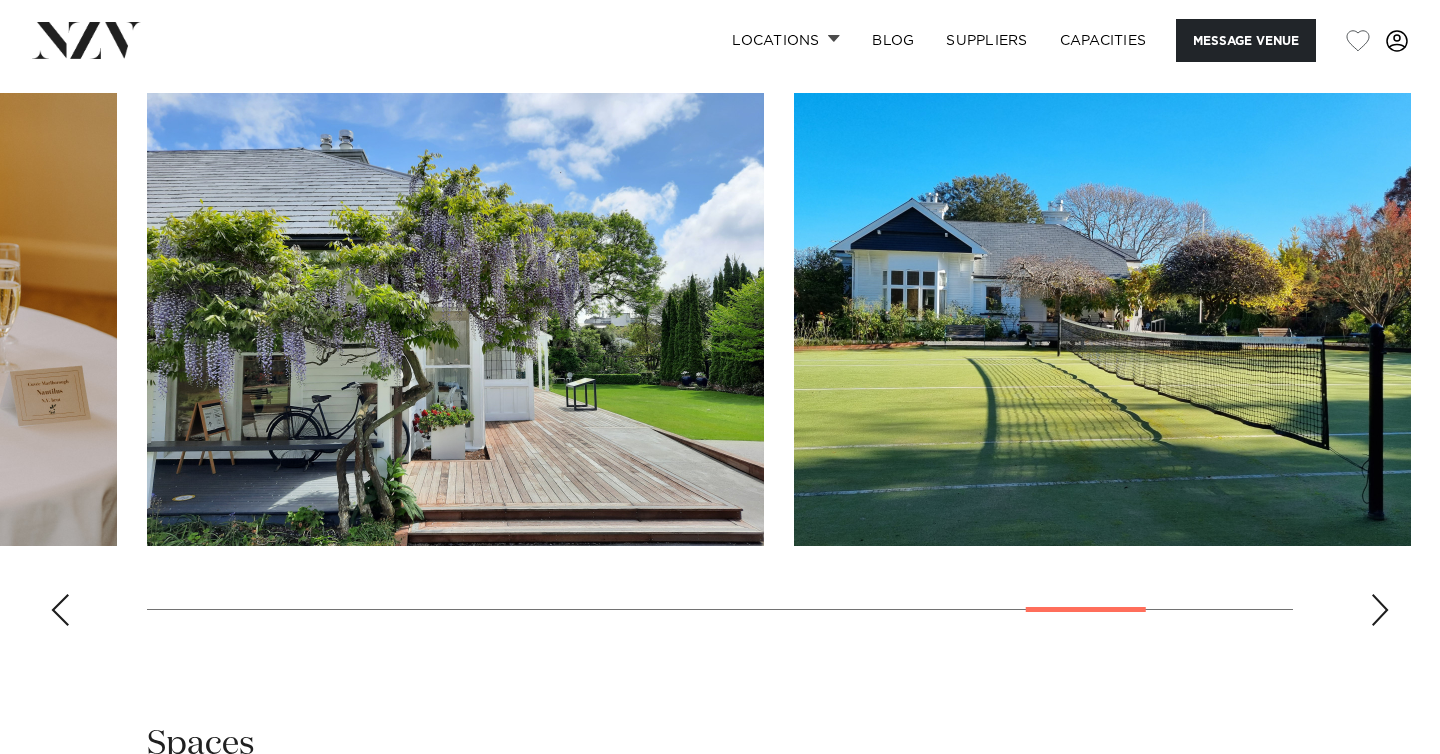 click at bounding box center [1380, 610] 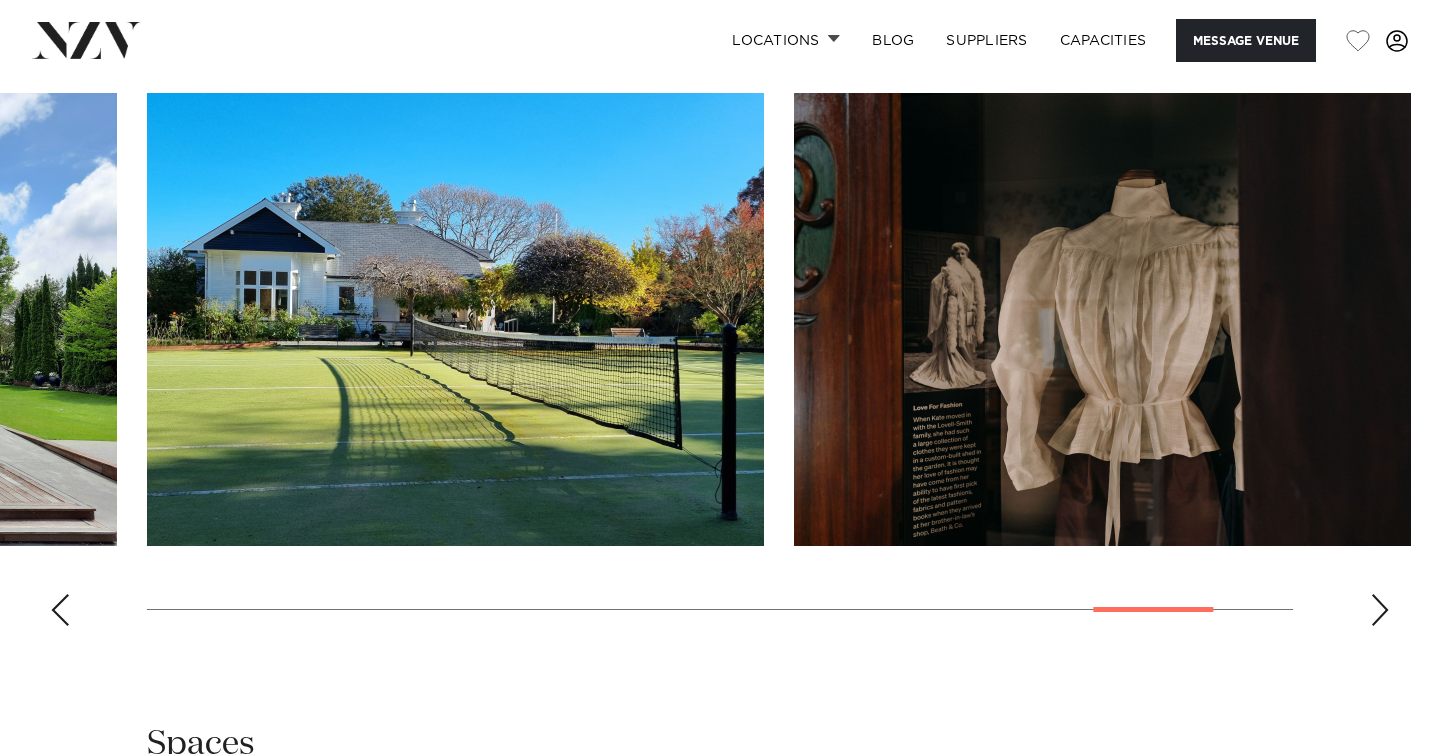 click at bounding box center (1380, 610) 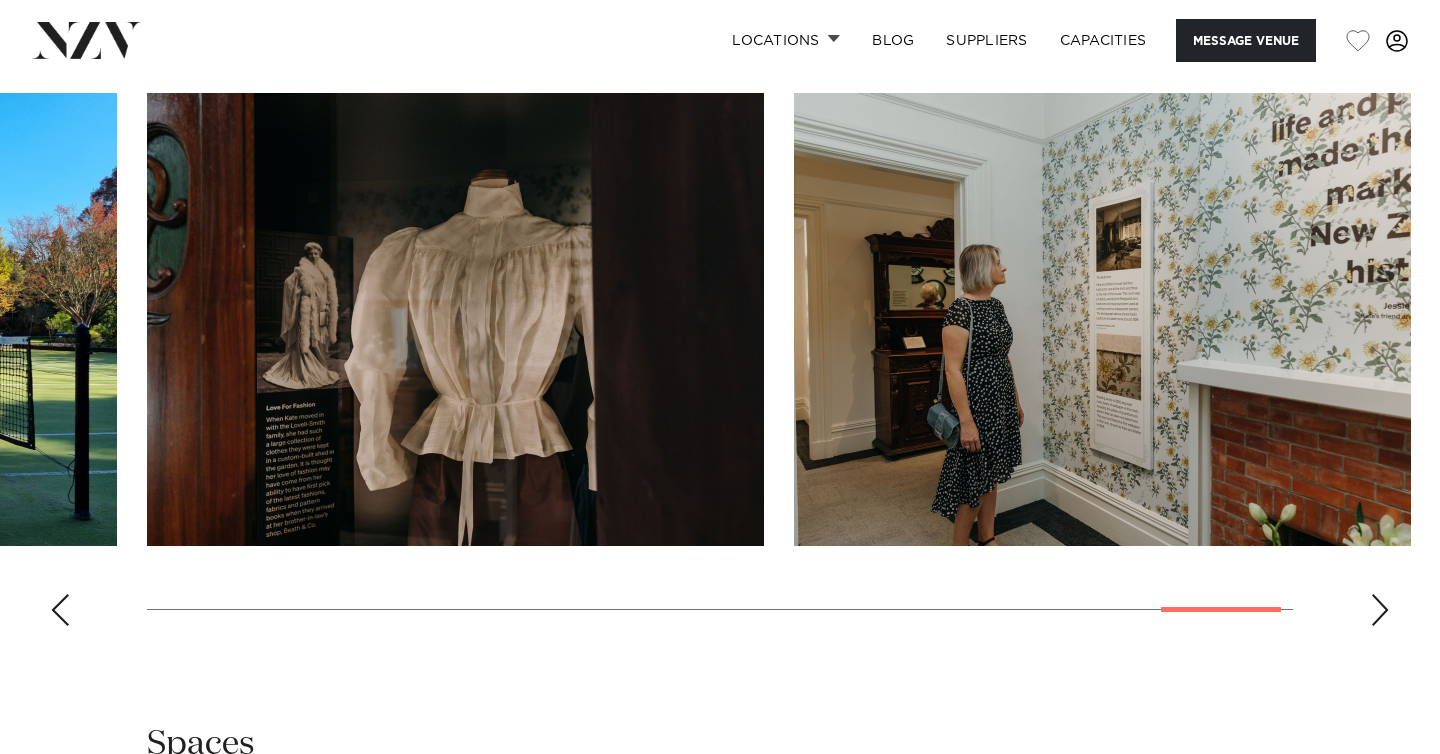 click at bounding box center [1380, 610] 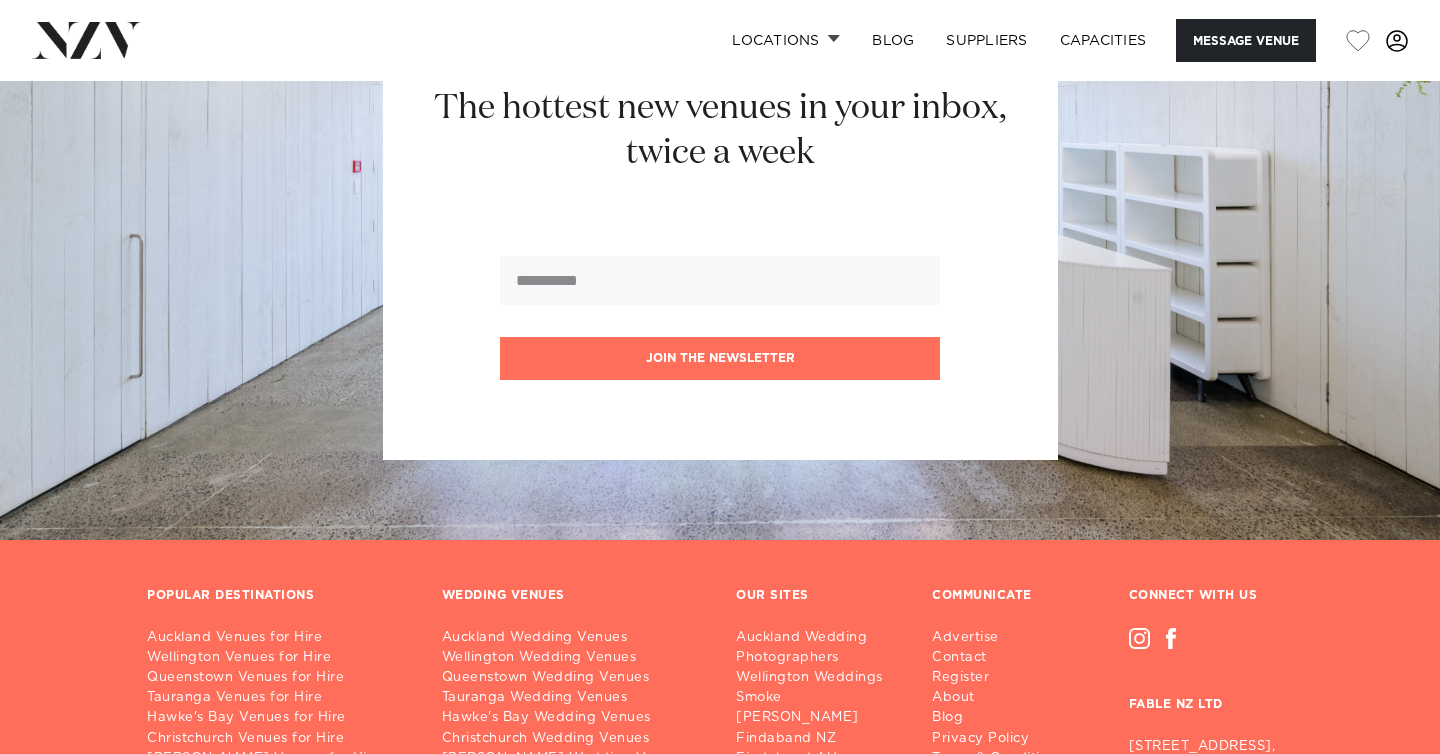 scroll, scrollTop: 5466, scrollLeft: 0, axis: vertical 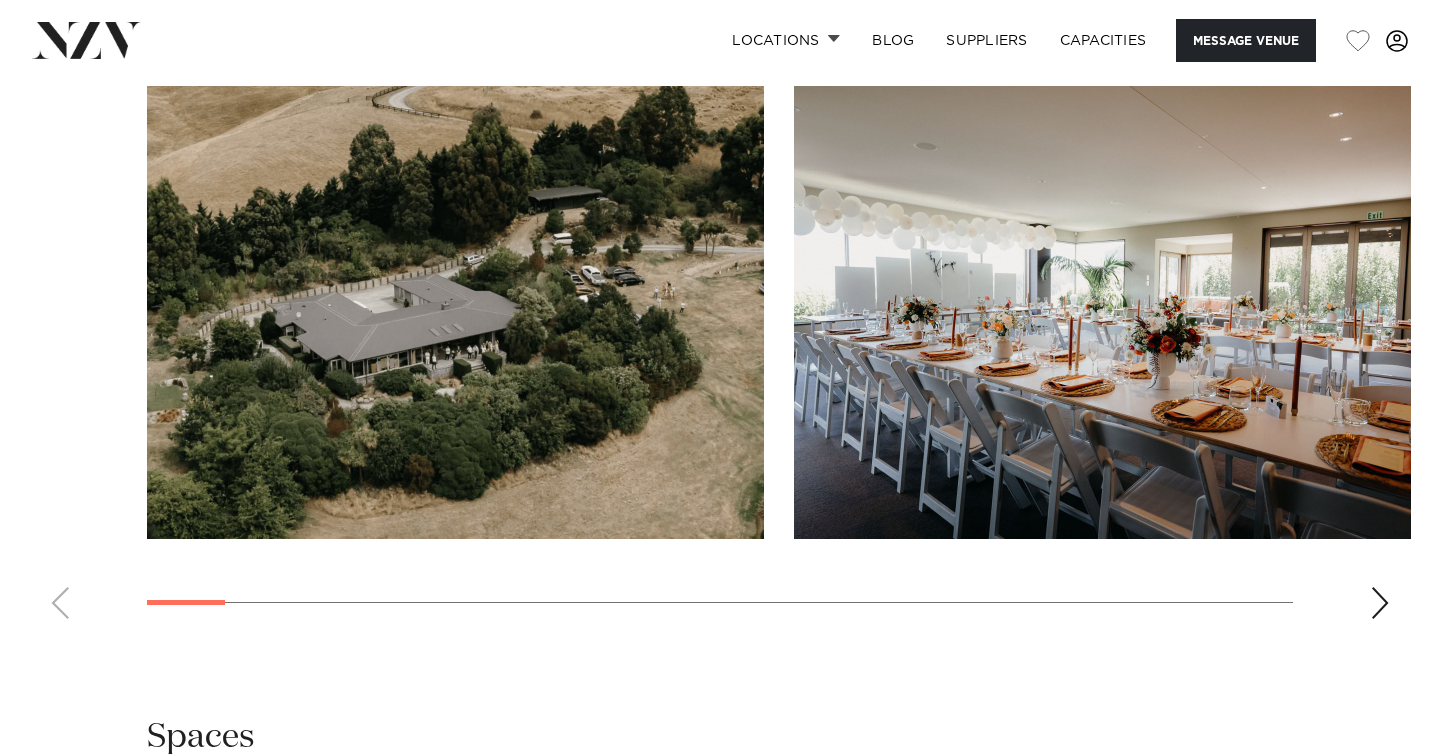 click at bounding box center [1380, 603] 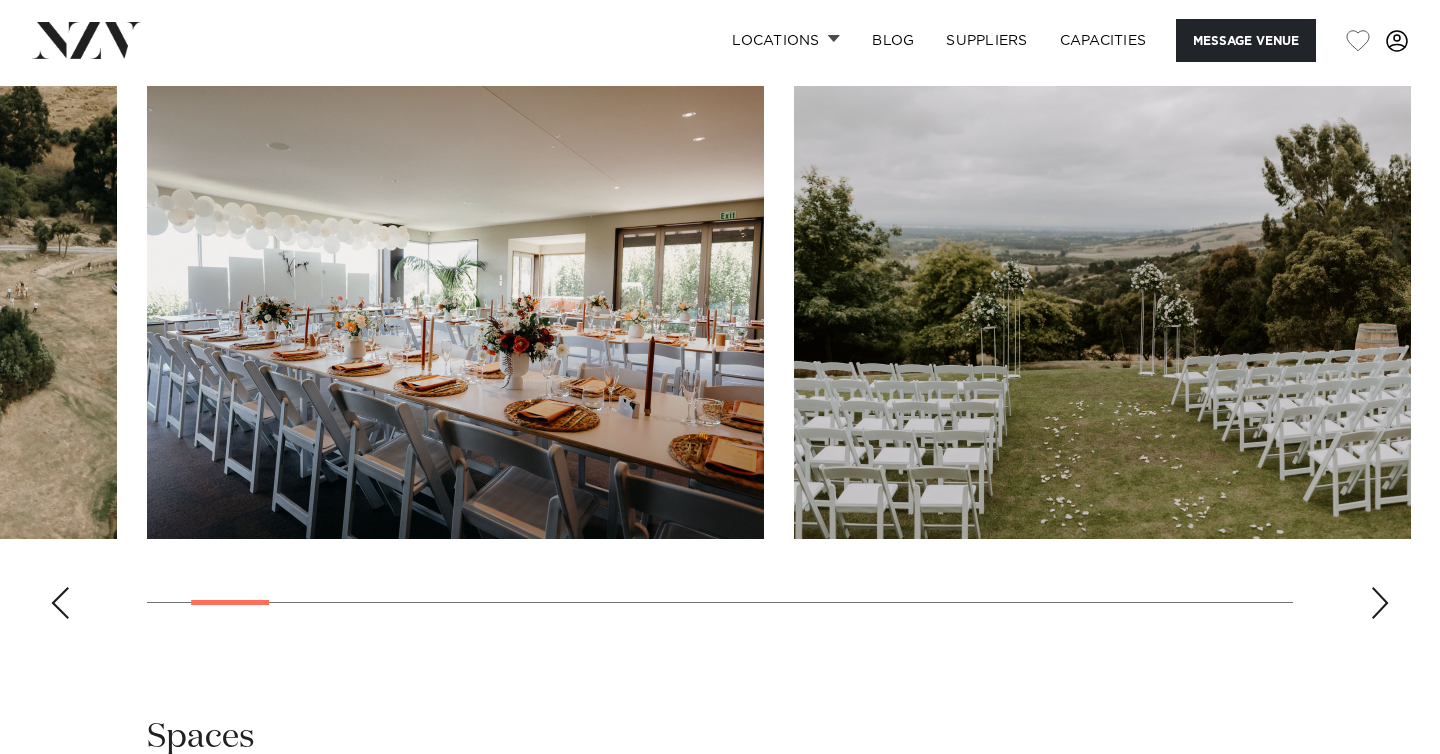 click at bounding box center (1380, 603) 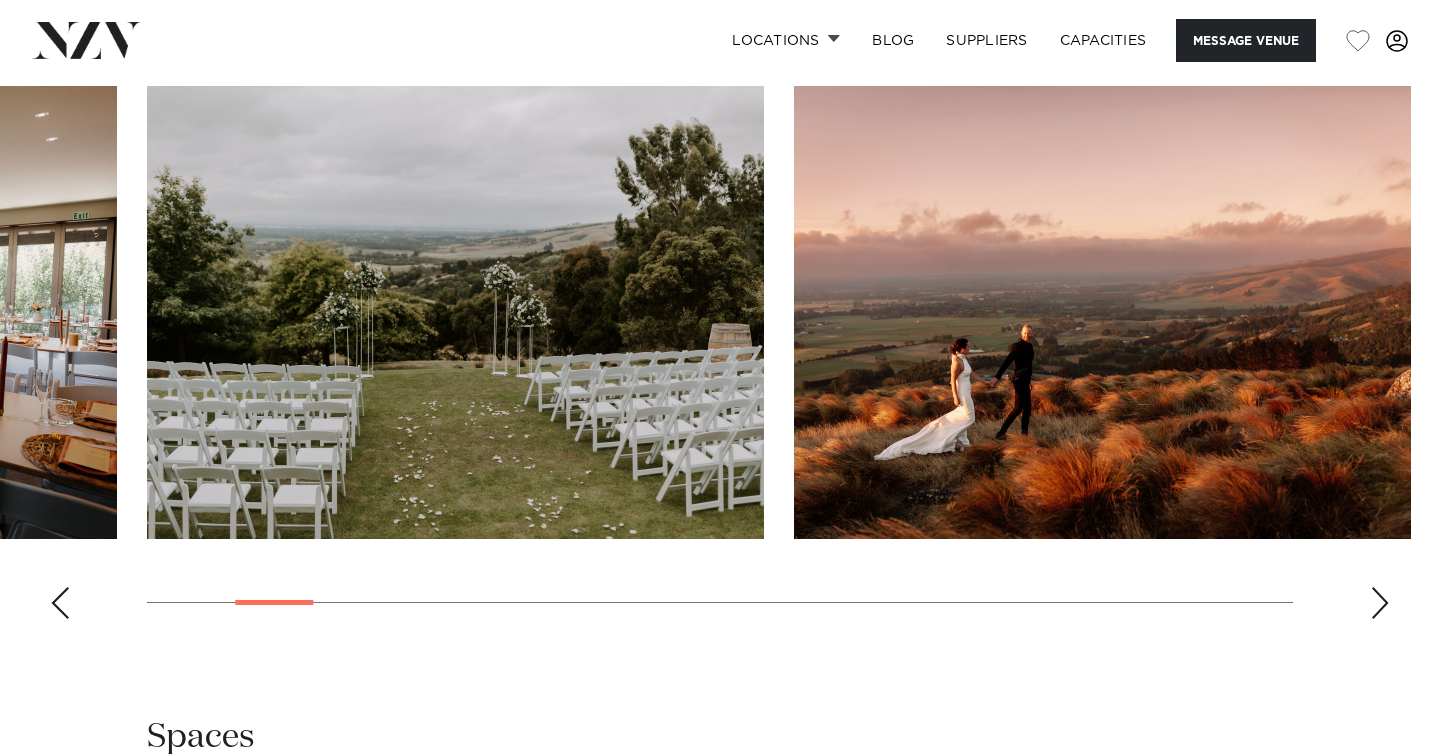 click at bounding box center [1380, 603] 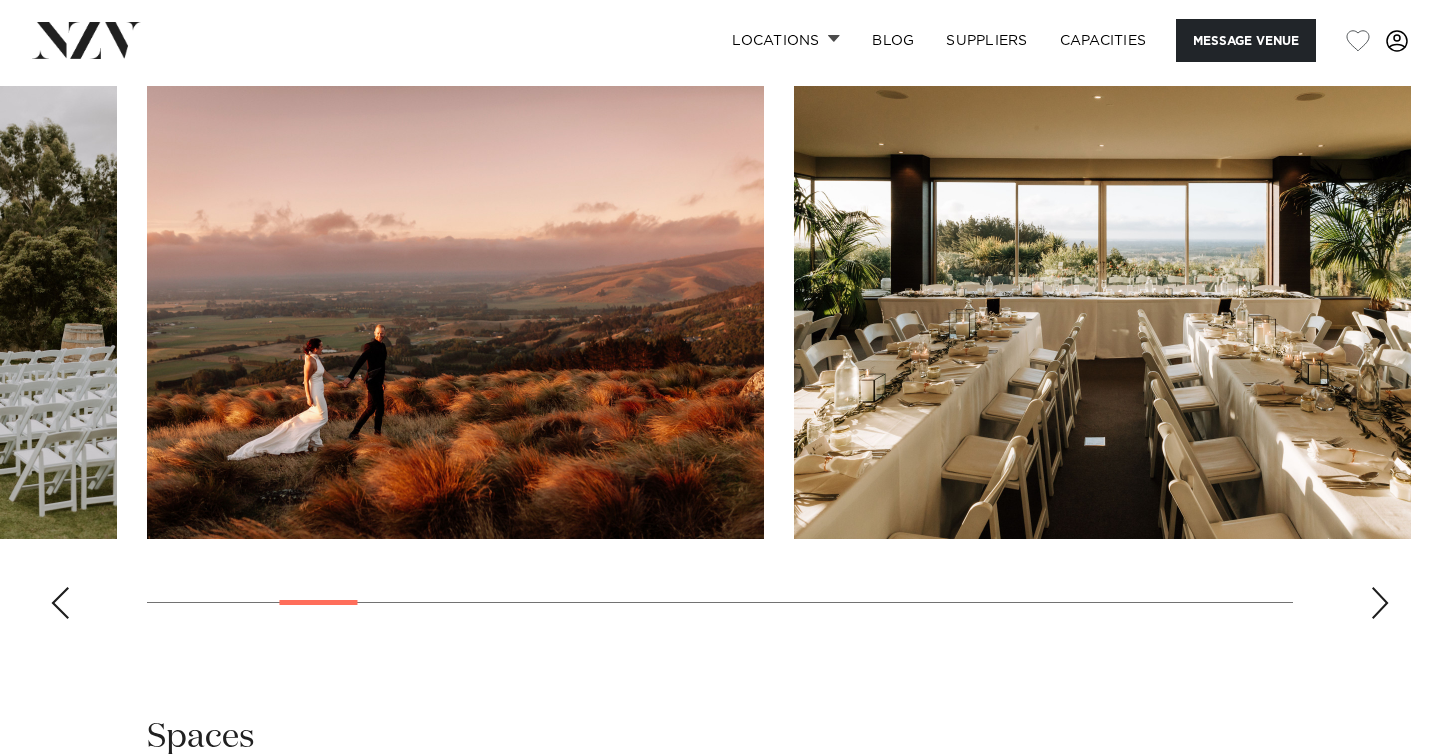 click at bounding box center (1380, 603) 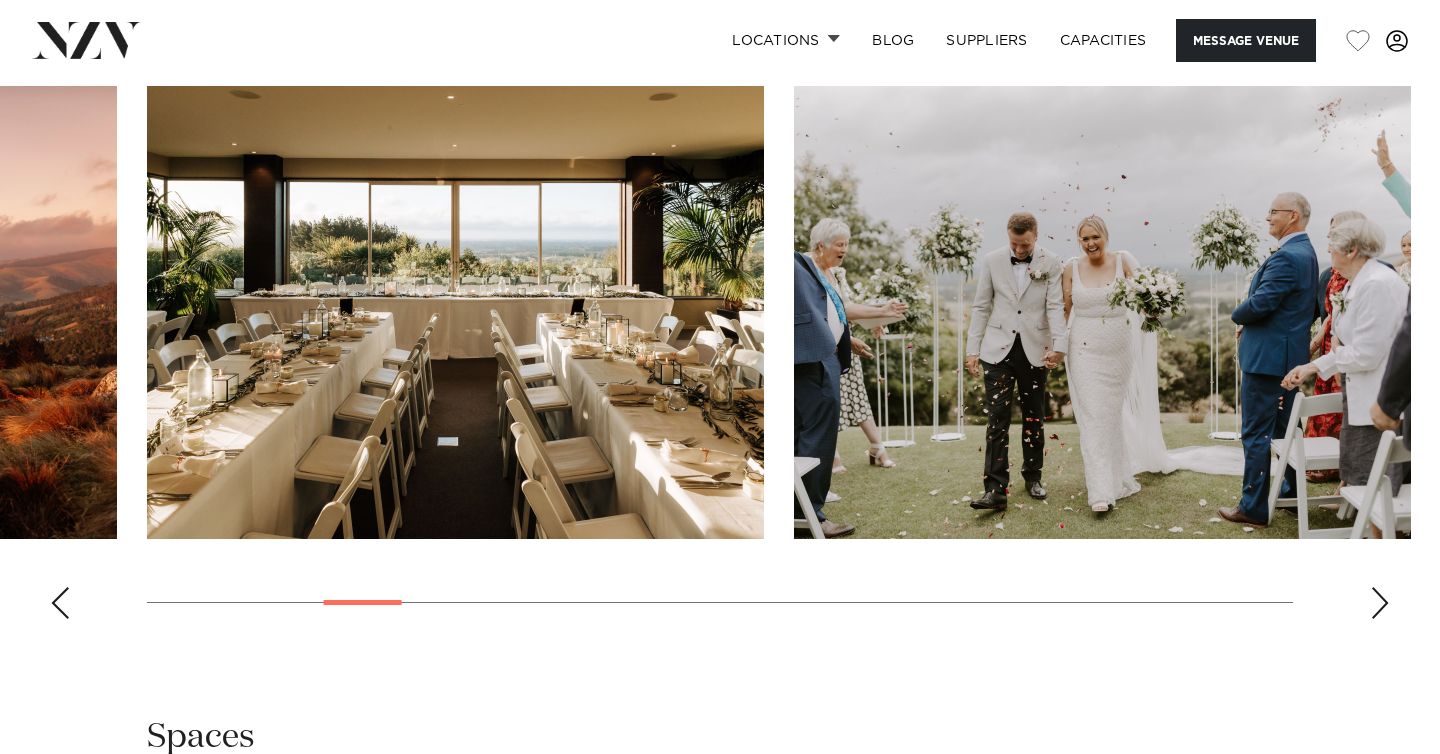 click at bounding box center [1380, 603] 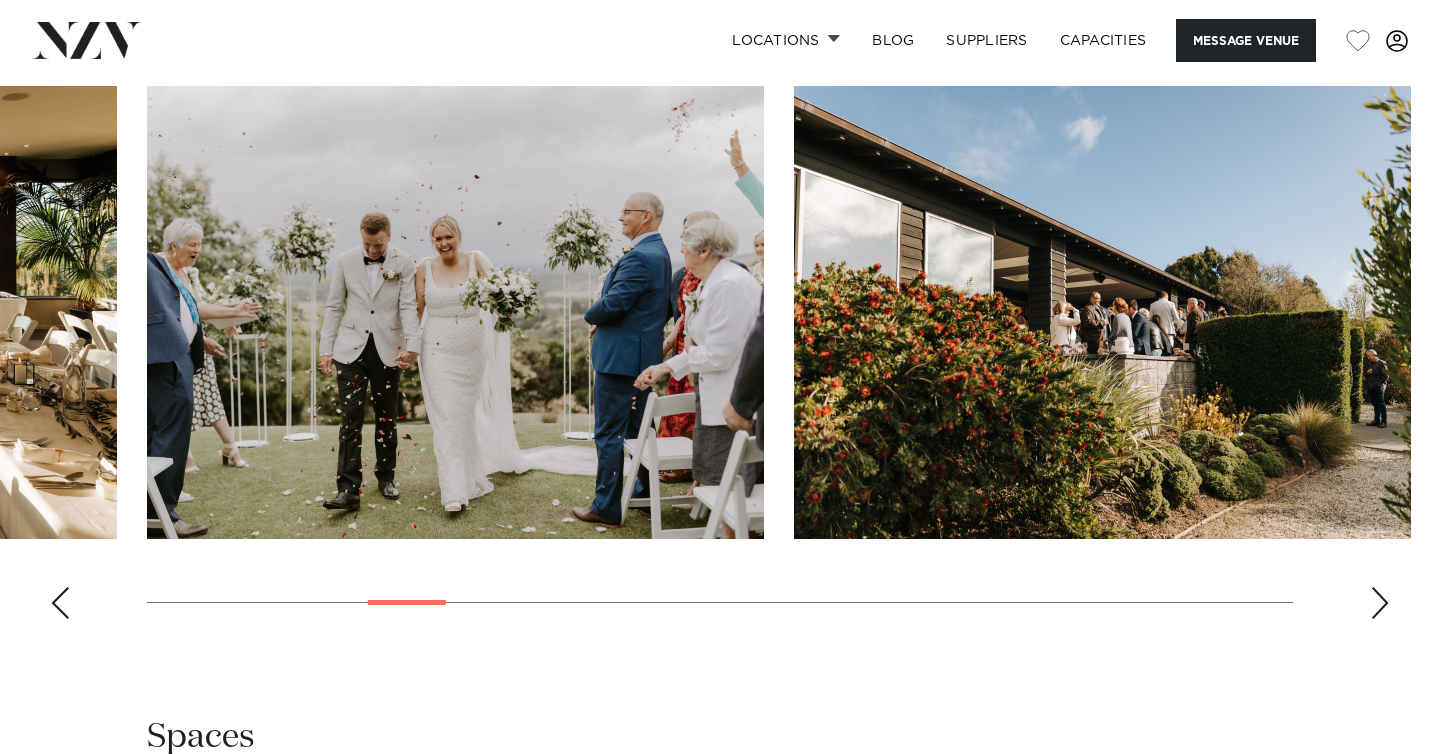 click at bounding box center (1380, 603) 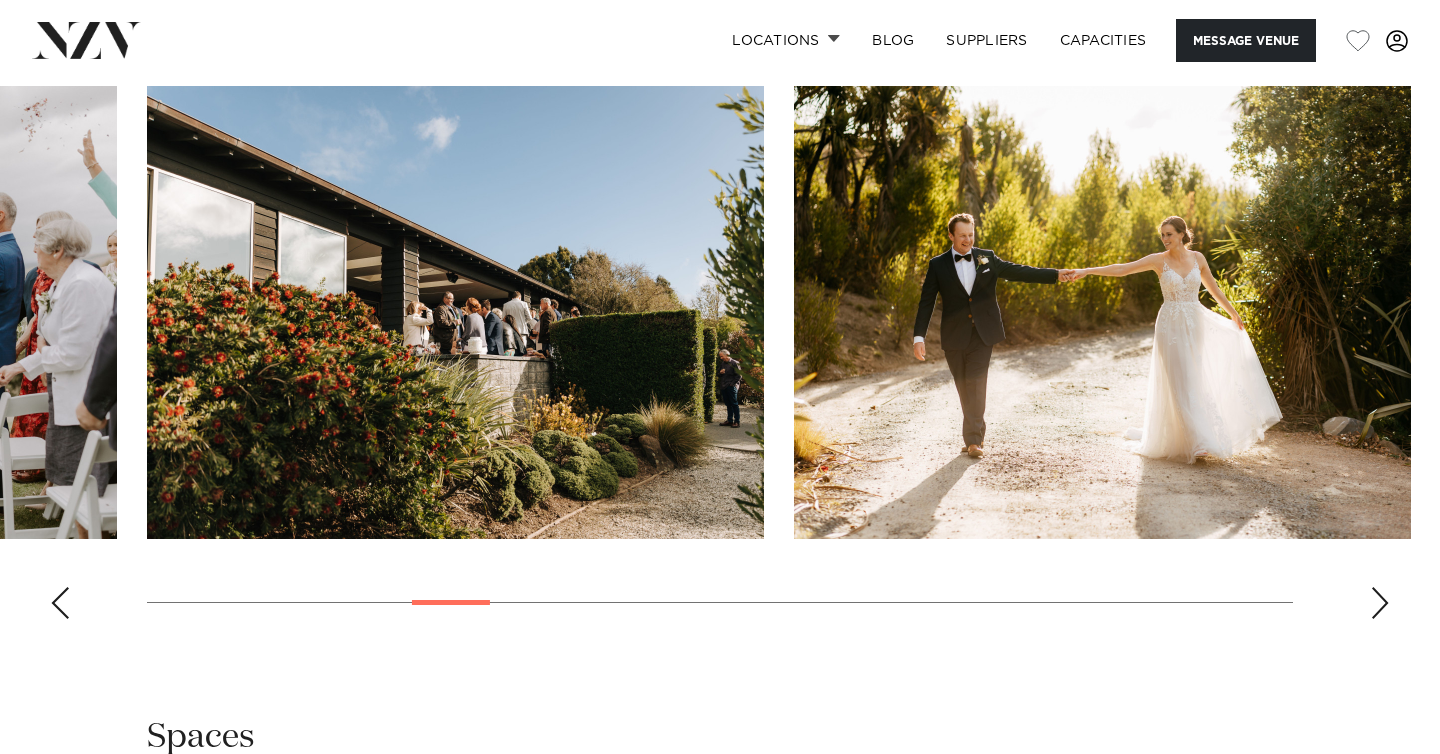 click at bounding box center (1380, 603) 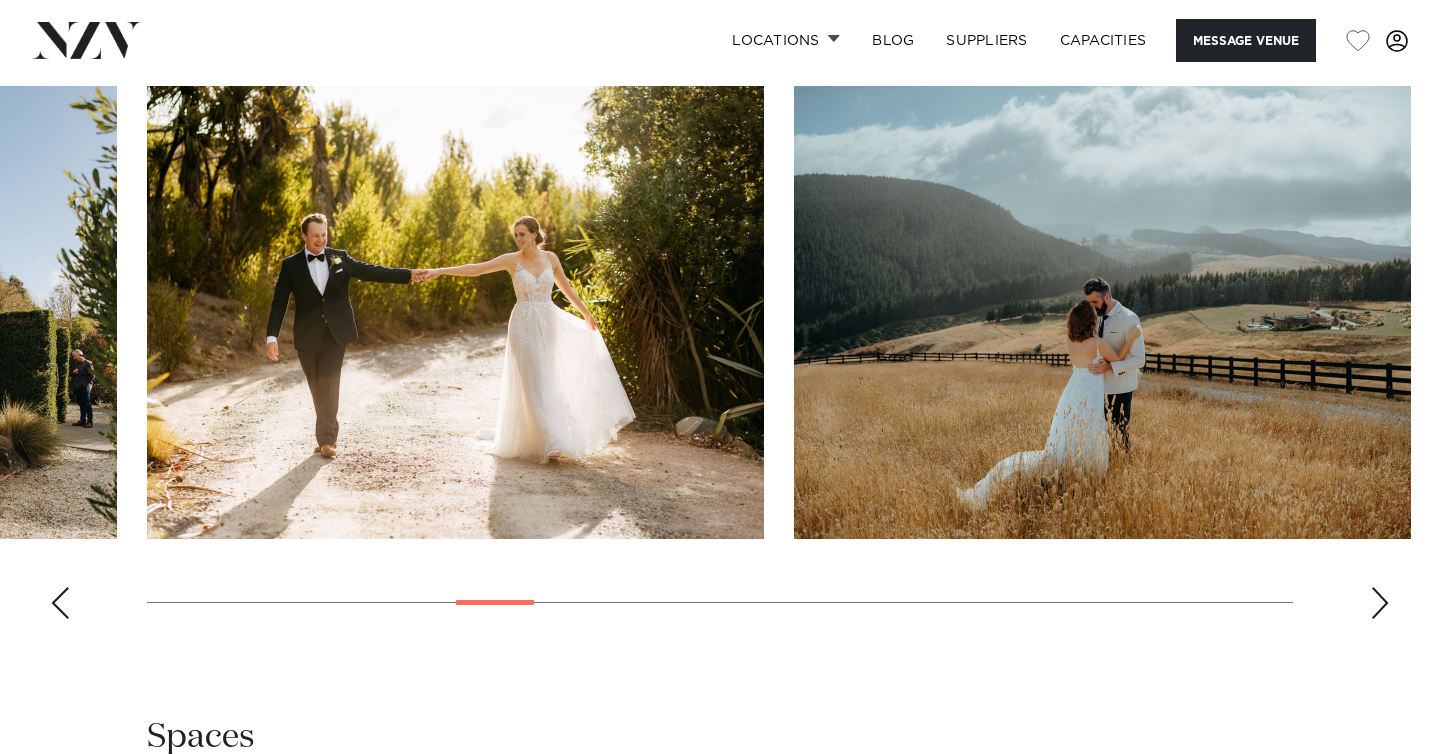 click at bounding box center [1380, 603] 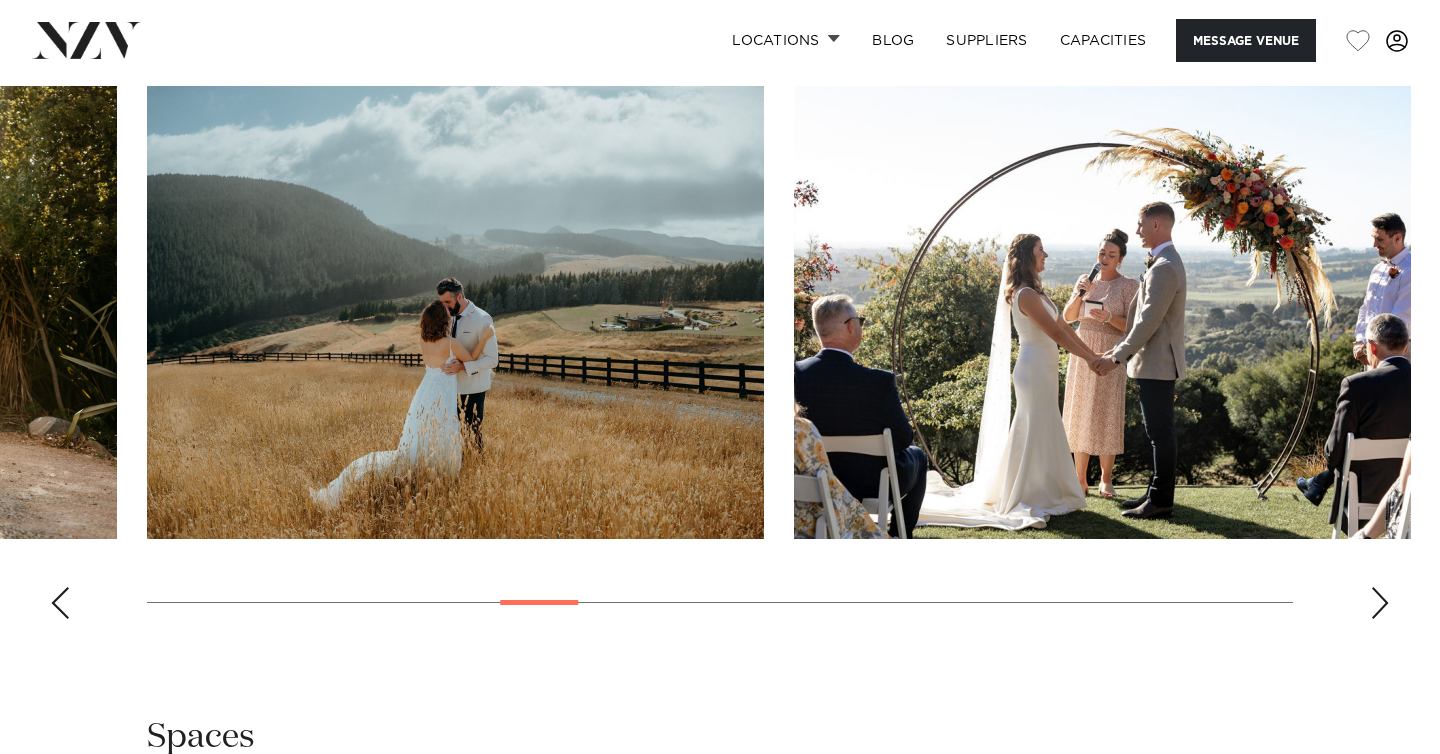 click at bounding box center [1380, 603] 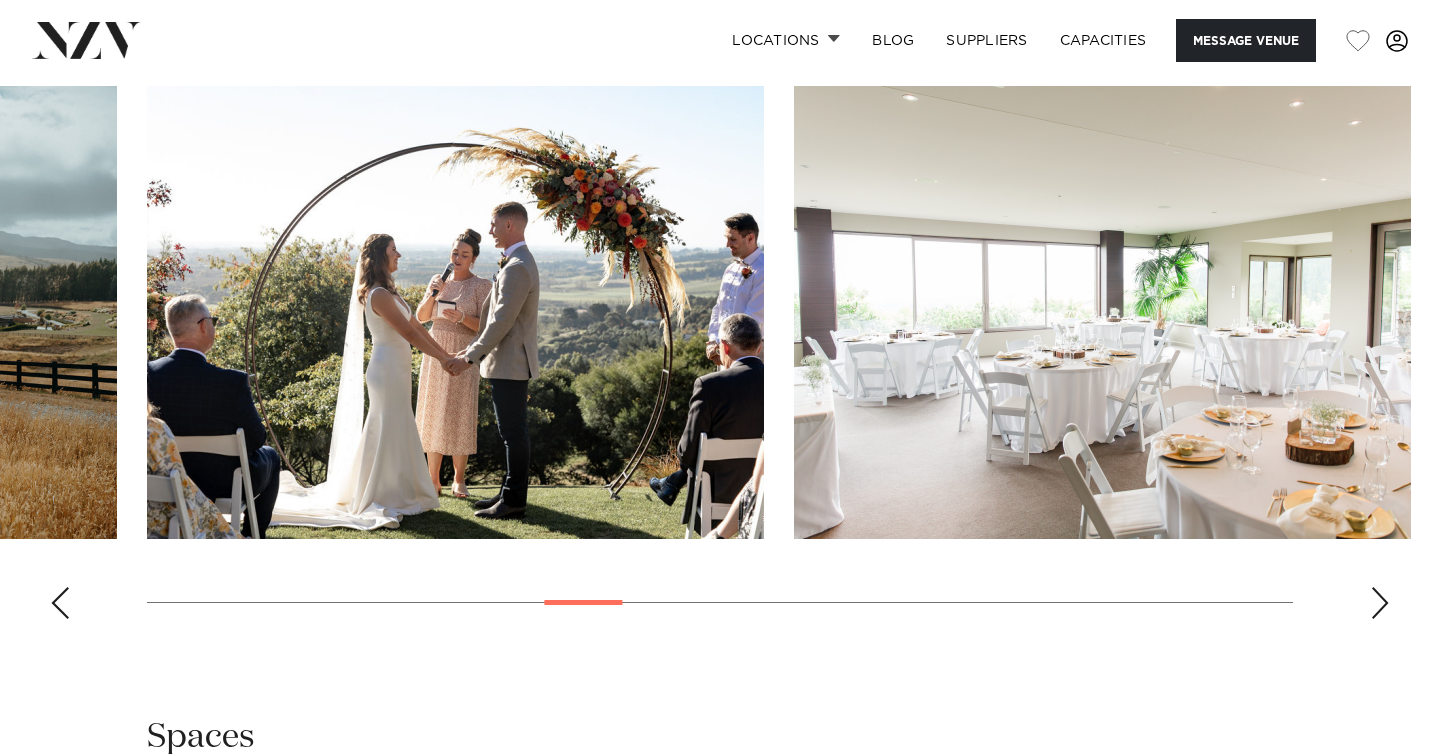 click at bounding box center (1380, 603) 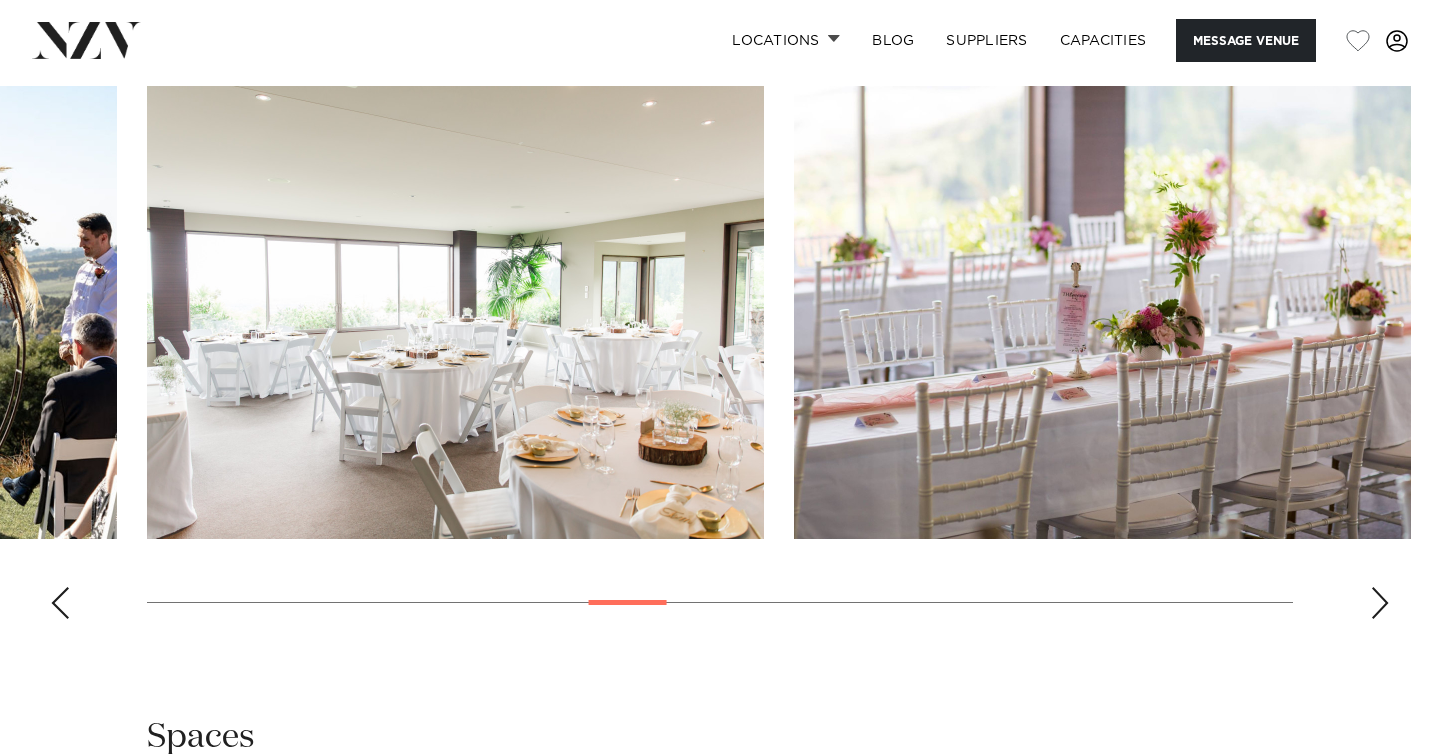 click at bounding box center [1380, 603] 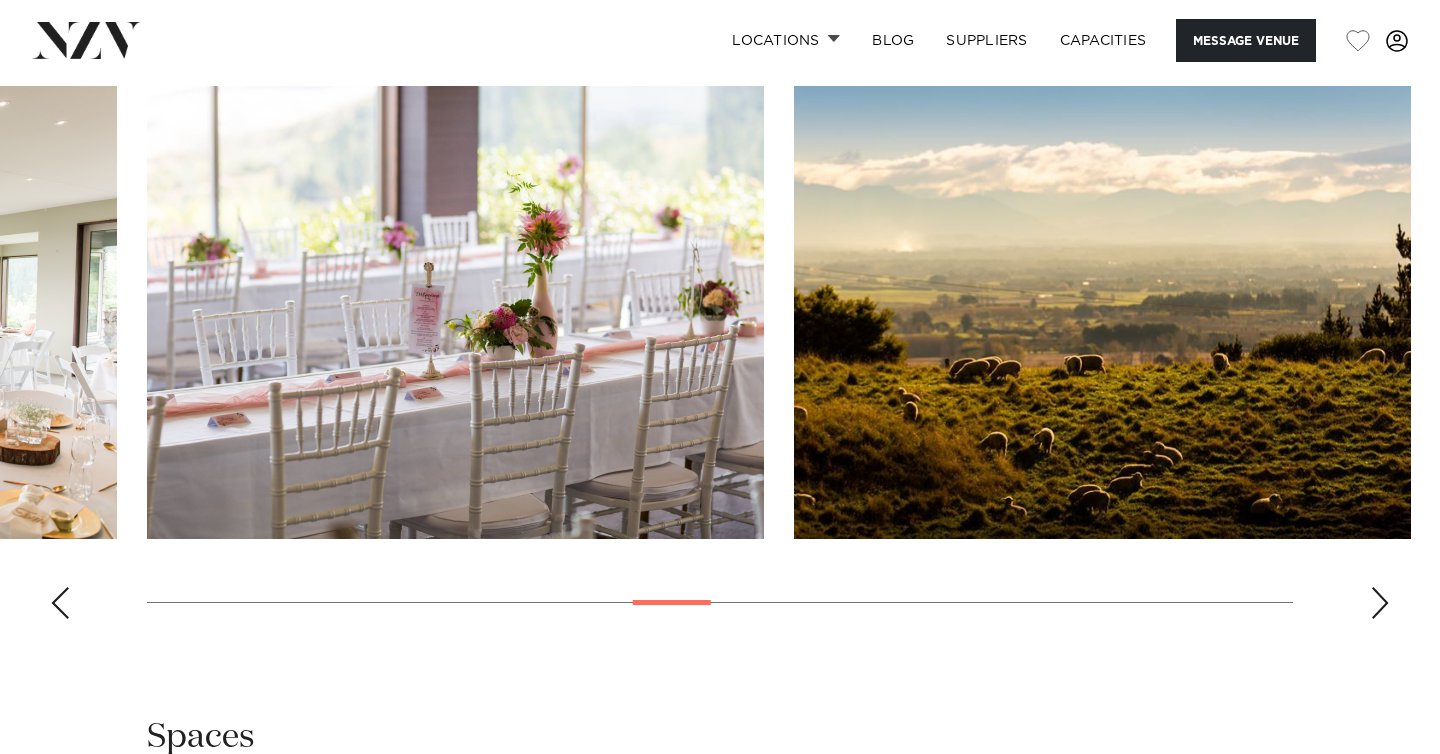 click at bounding box center (1380, 603) 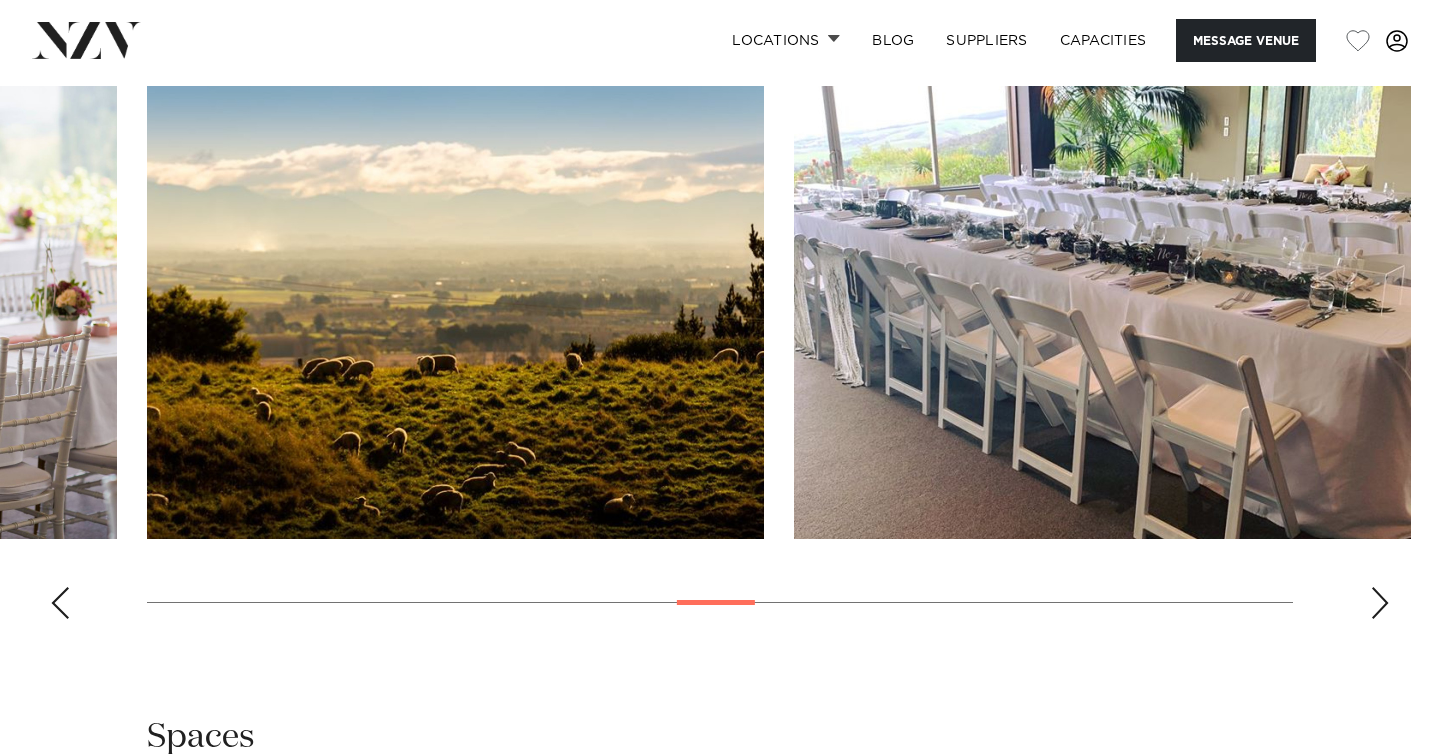 click at bounding box center (1380, 603) 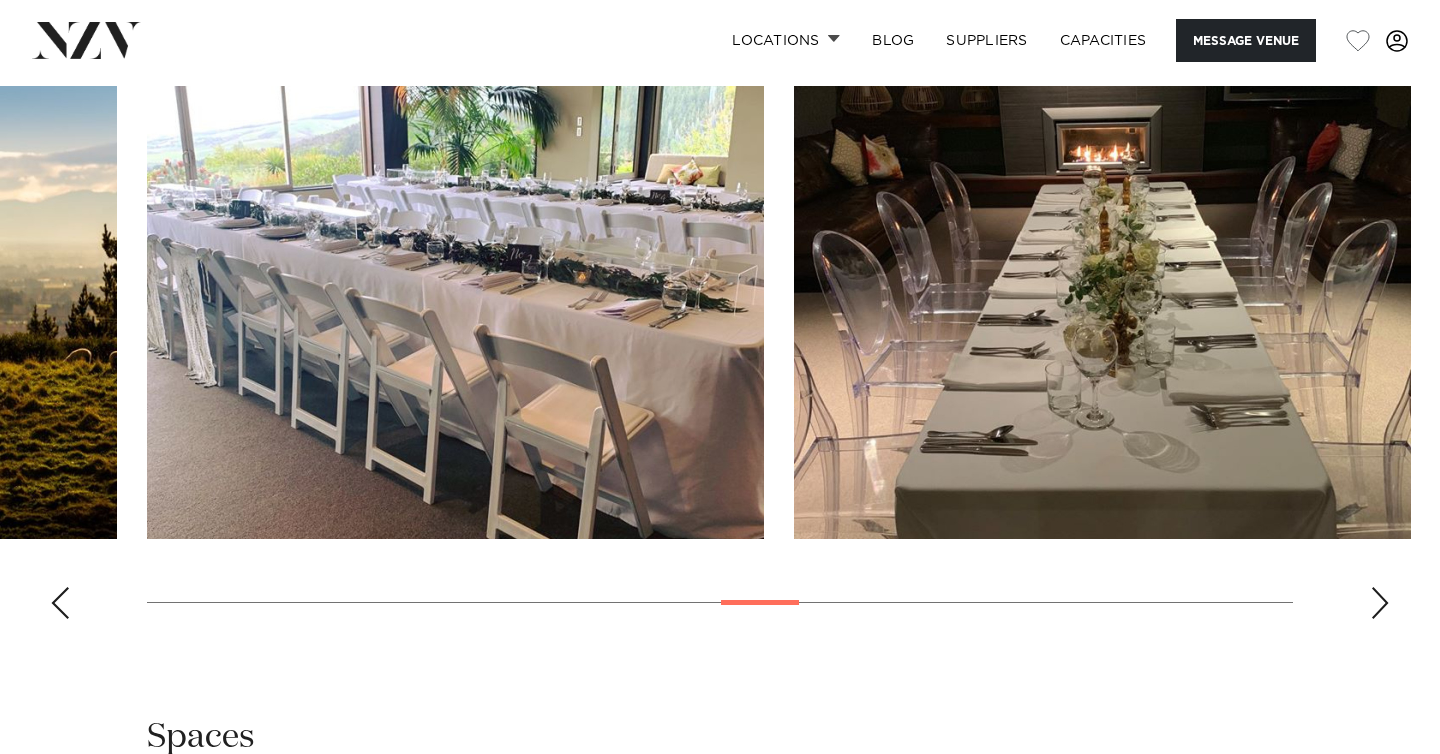 click at bounding box center [1380, 603] 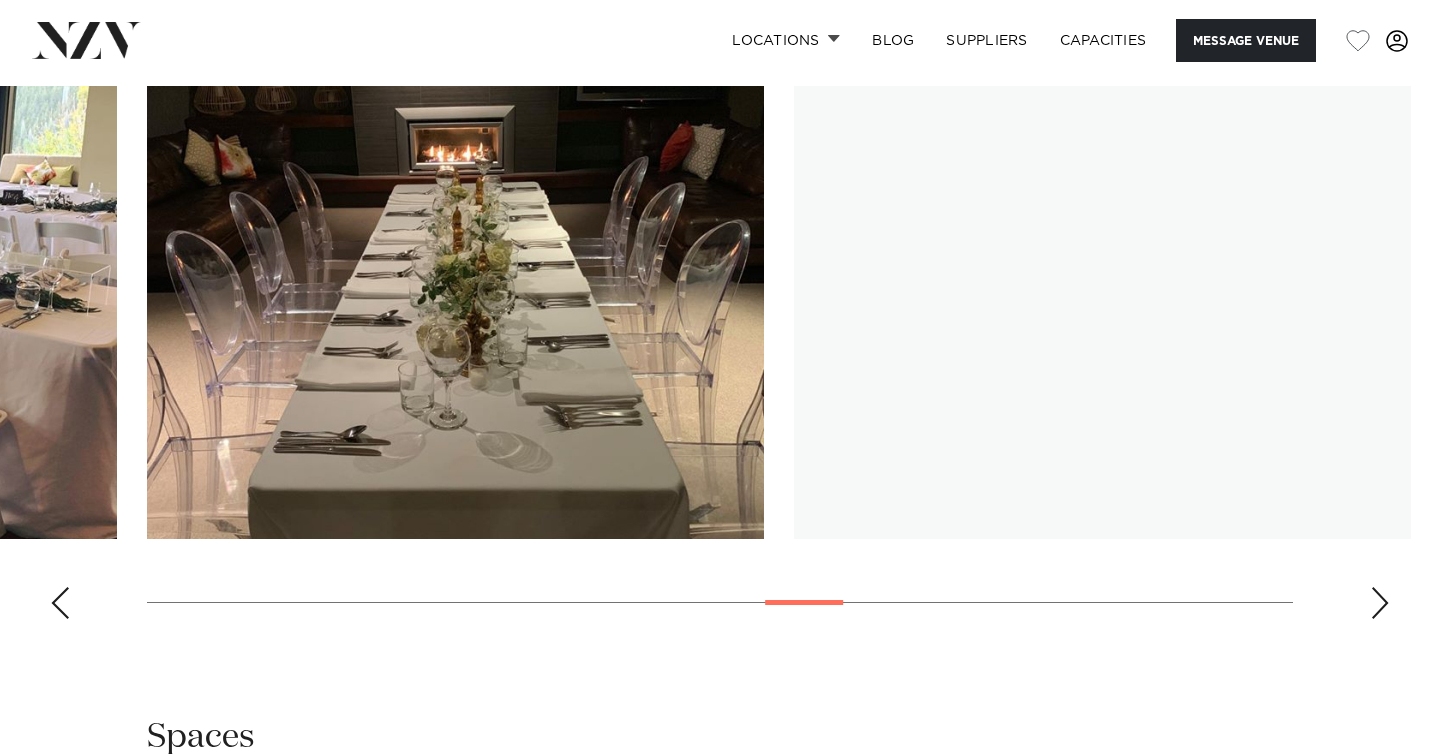 click at bounding box center (1380, 603) 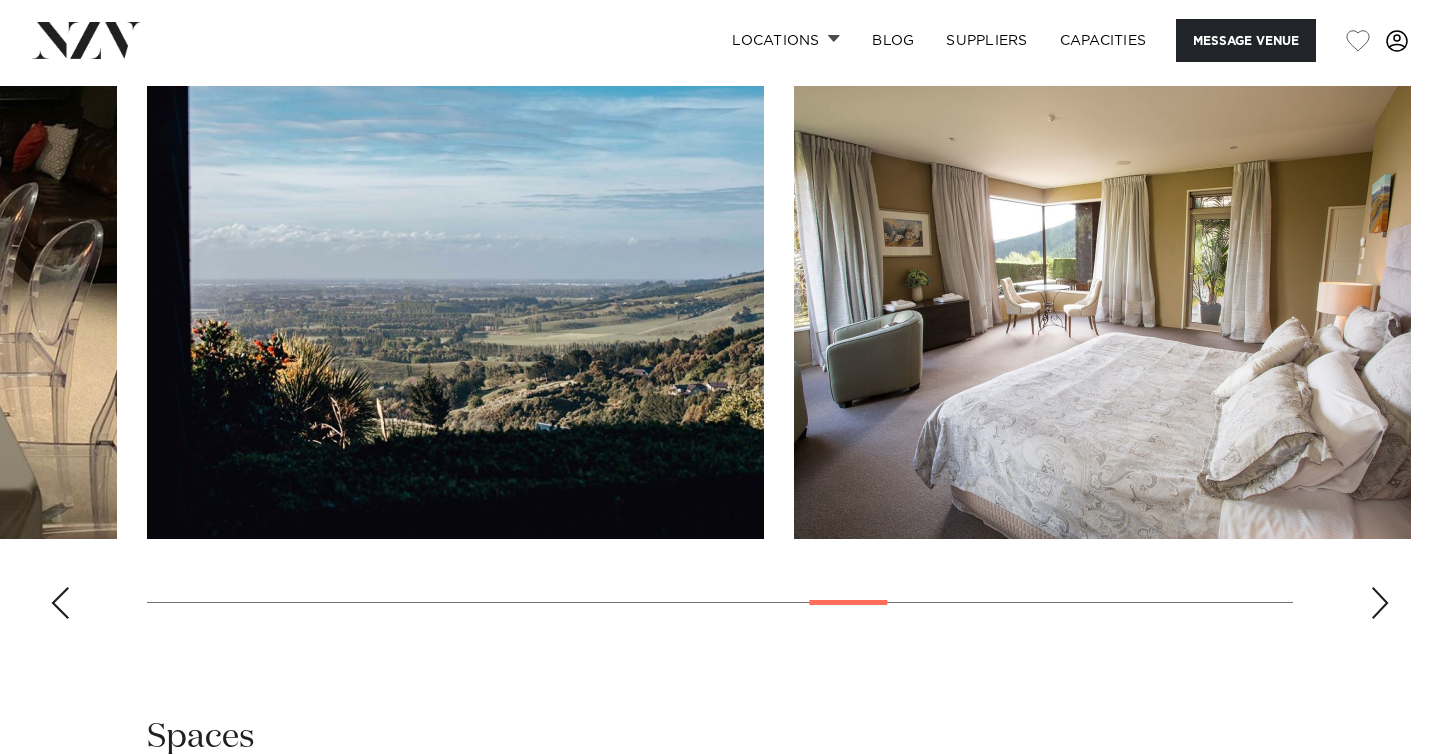 click at bounding box center (1380, 603) 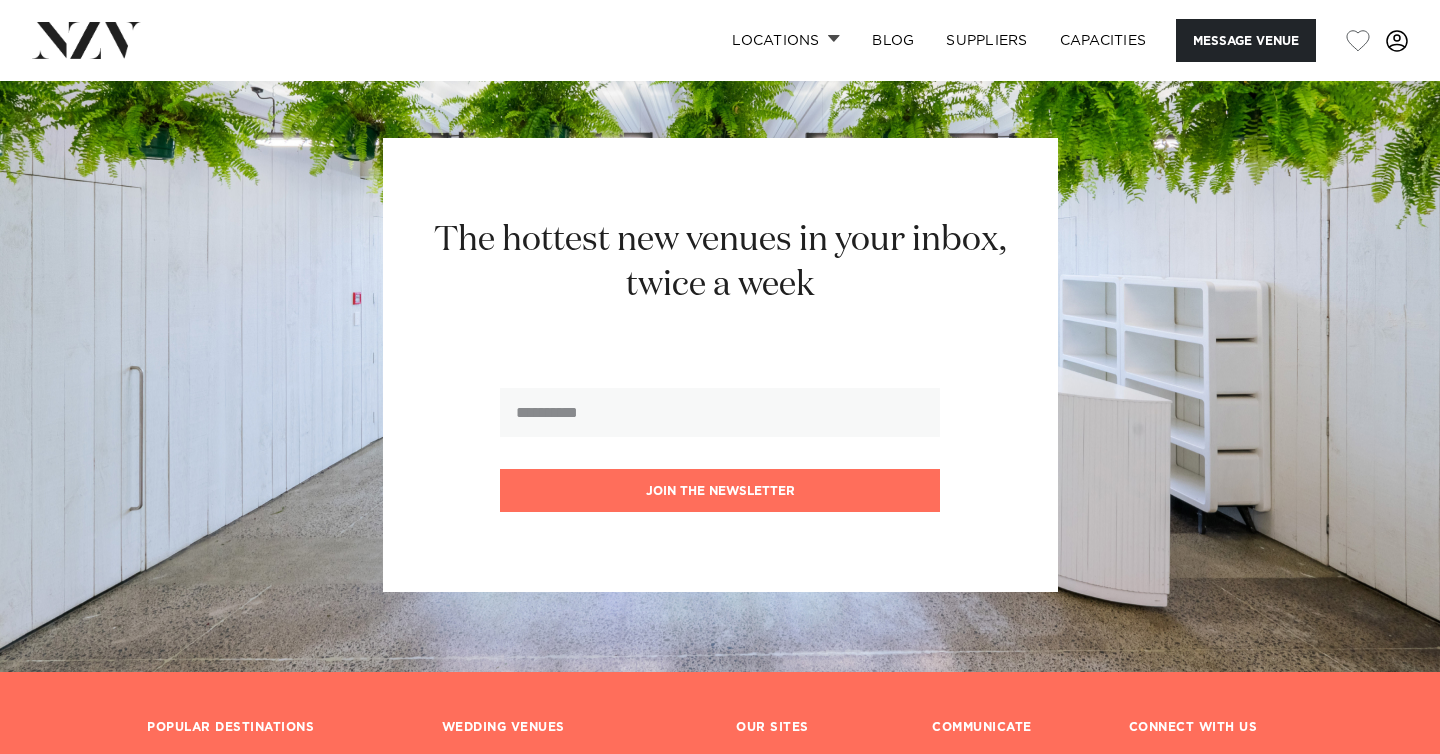 scroll, scrollTop: 5209, scrollLeft: 0, axis: vertical 